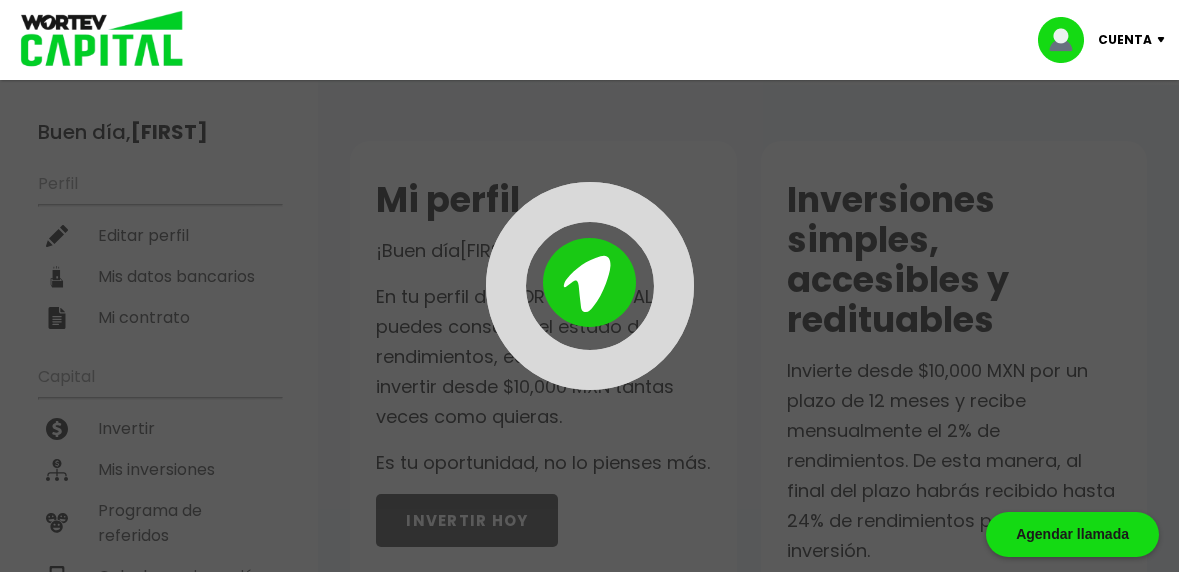scroll, scrollTop: 0, scrollLeft: 0, axis: both 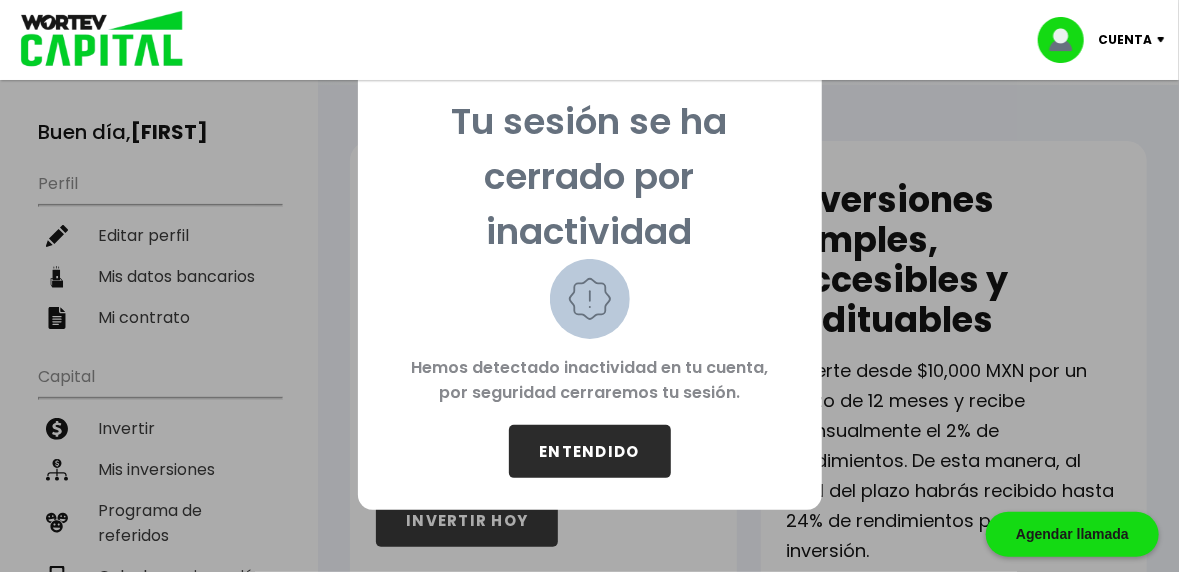 click on "ENTENDIDO" at bounding box center [590, 451] 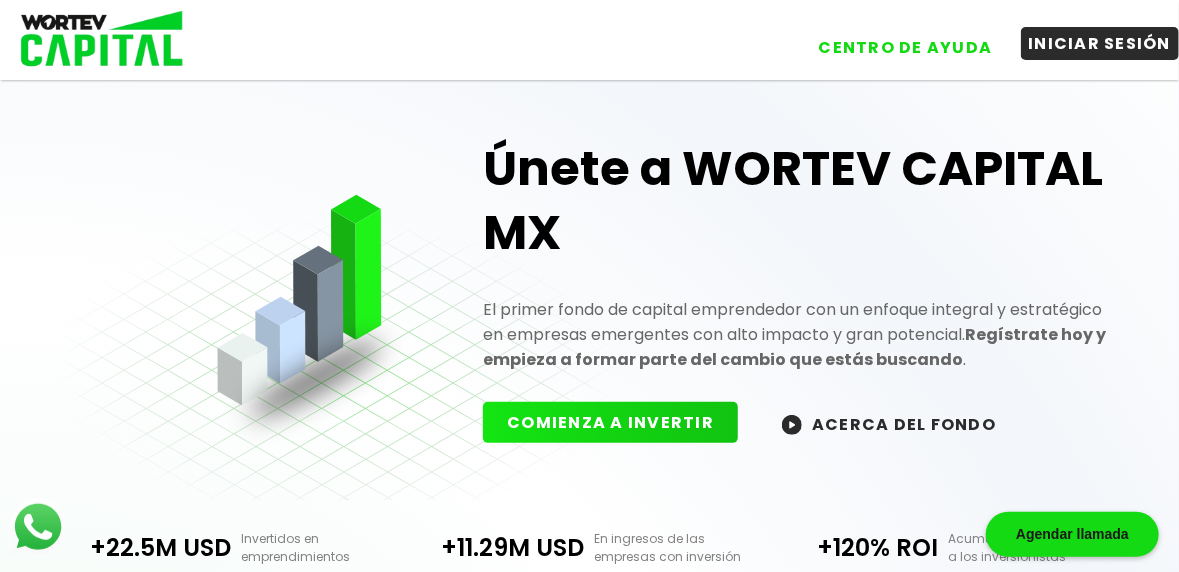click on "INICIAR SESIÓN" at bounding box center (1100, 43) 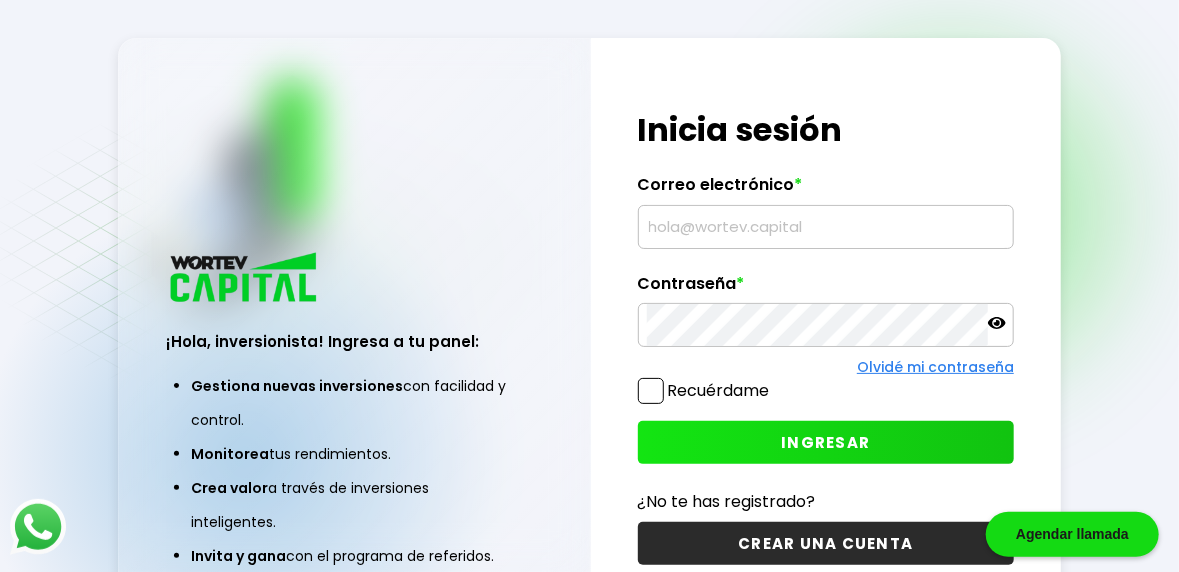 click at bounding box center (826, 227) 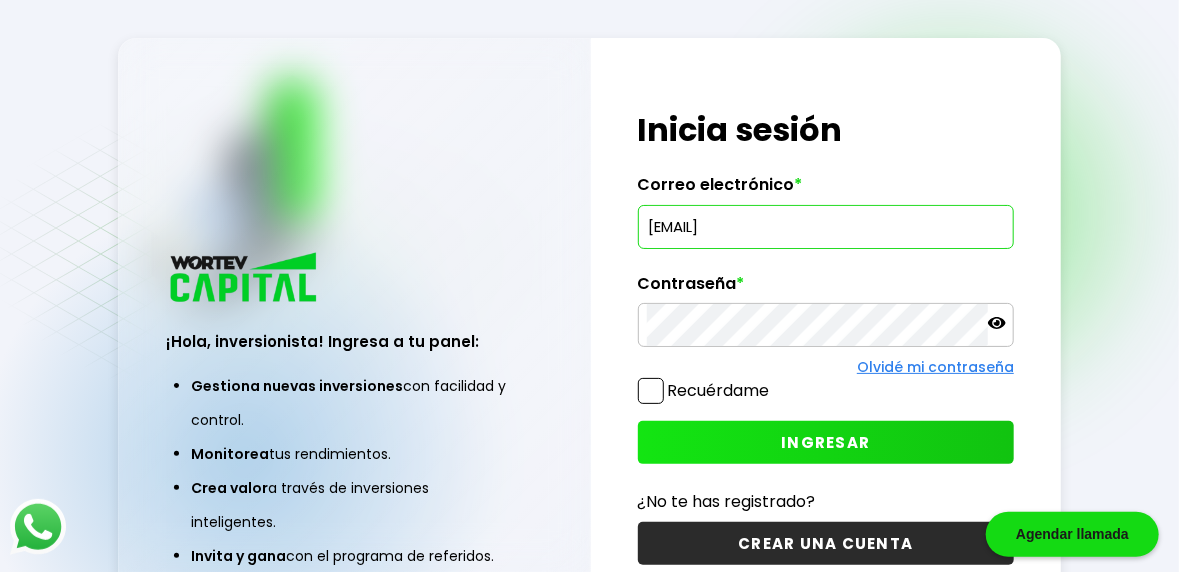 type on "[EMAIL]" 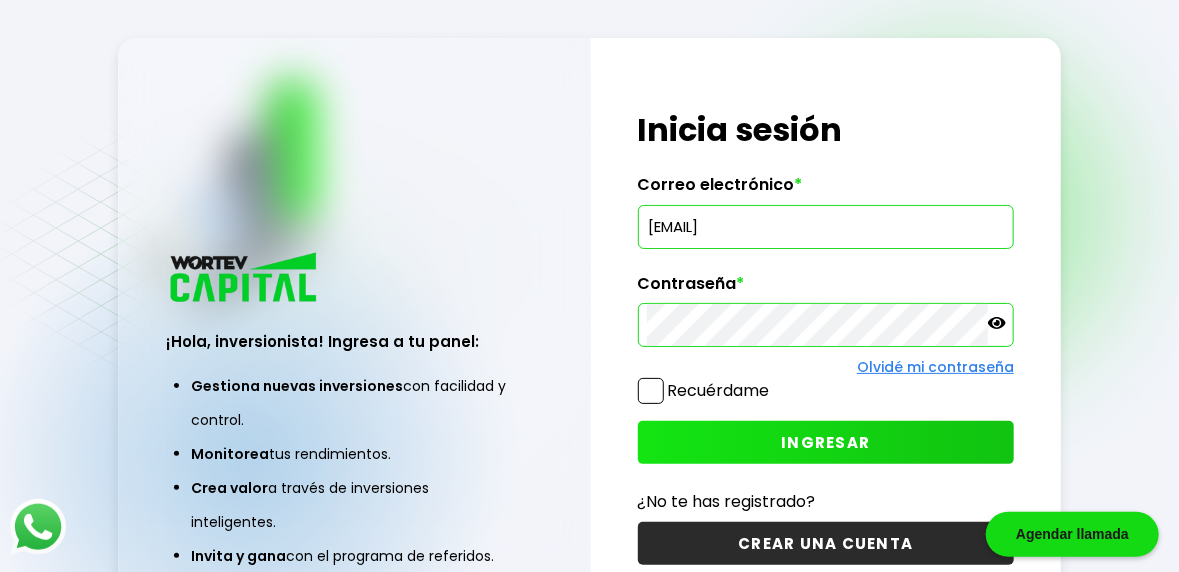 click 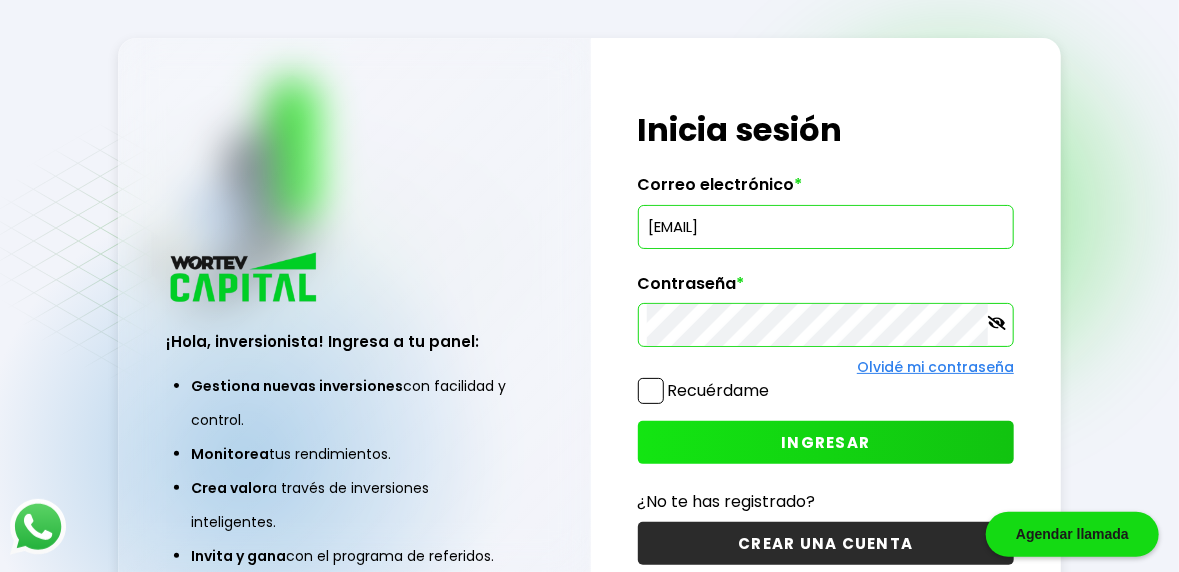 click on "INGRESAR" at bounding box center (826, 442) 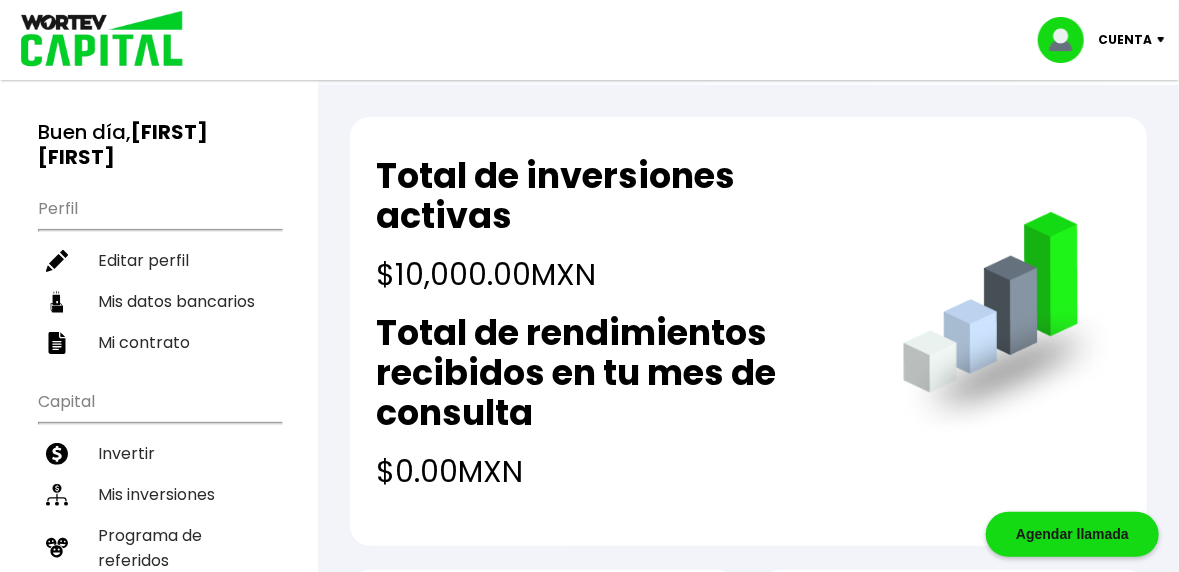 click on "Cuenta" at bounding box center (1125, 40) 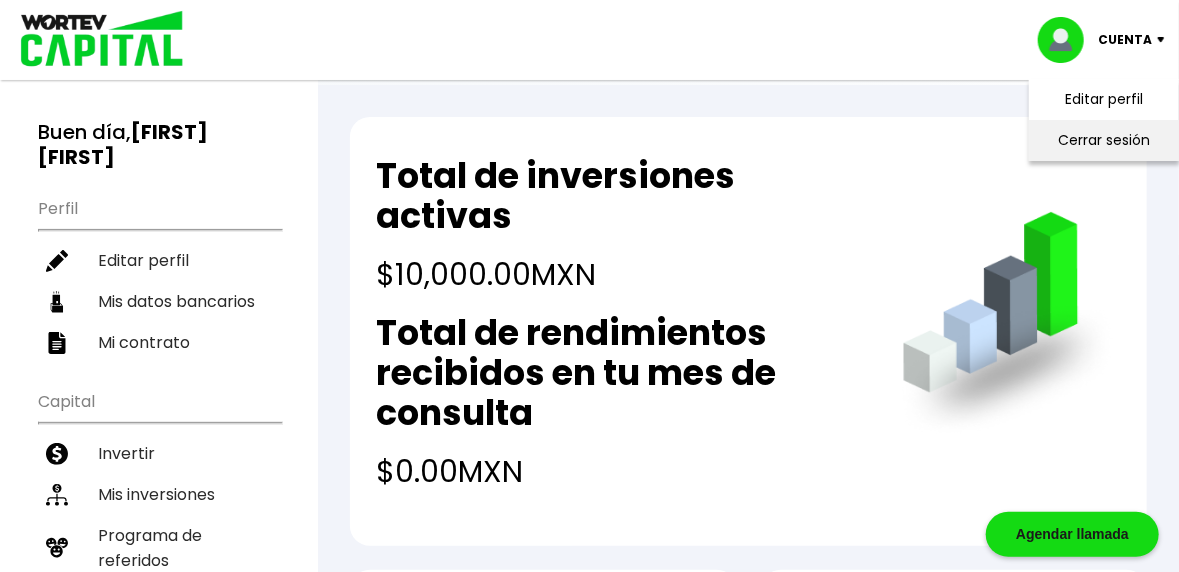 click on "Cerrar sesión" at bounding box center (1104, 140) 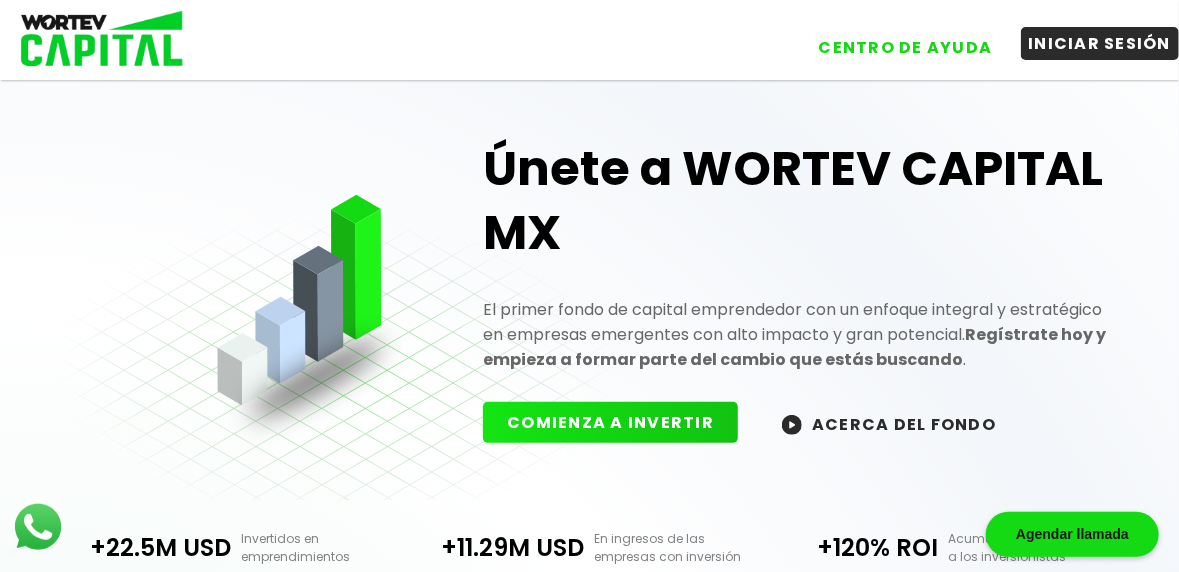 click on "INICIAR SESIÓN" at bounding box center (1100, 43) 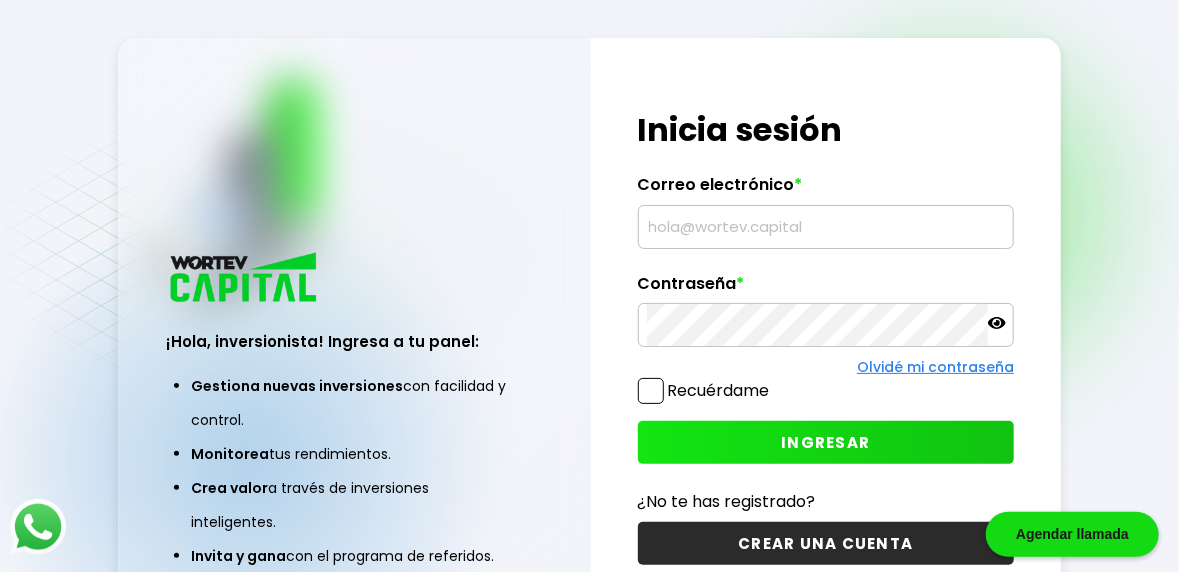 click at bounding box center (826, 227) 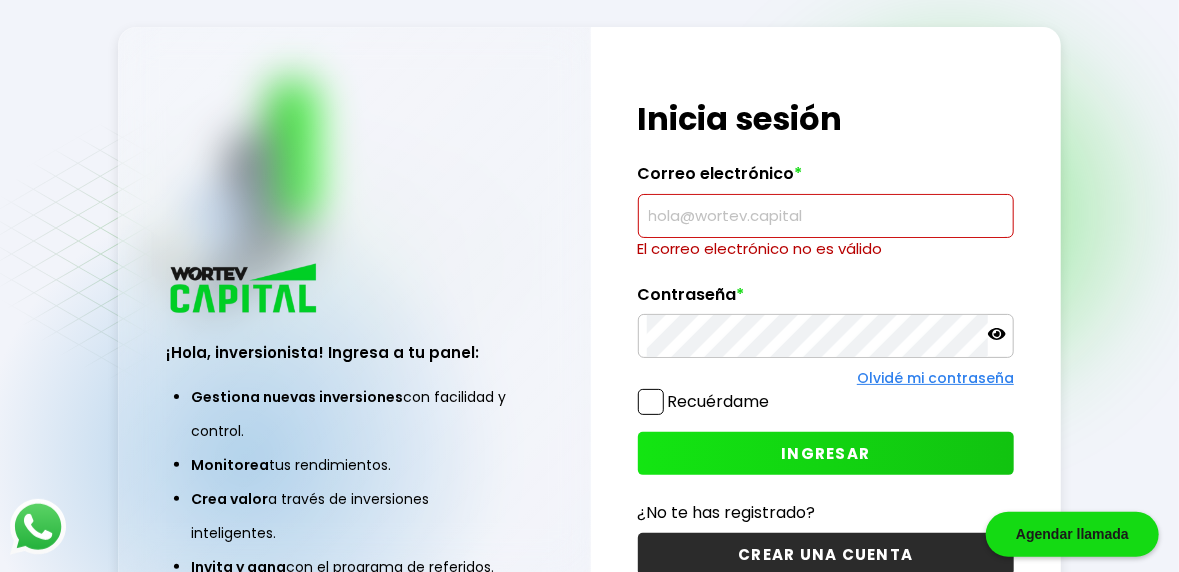 type on "[EMAIL]" 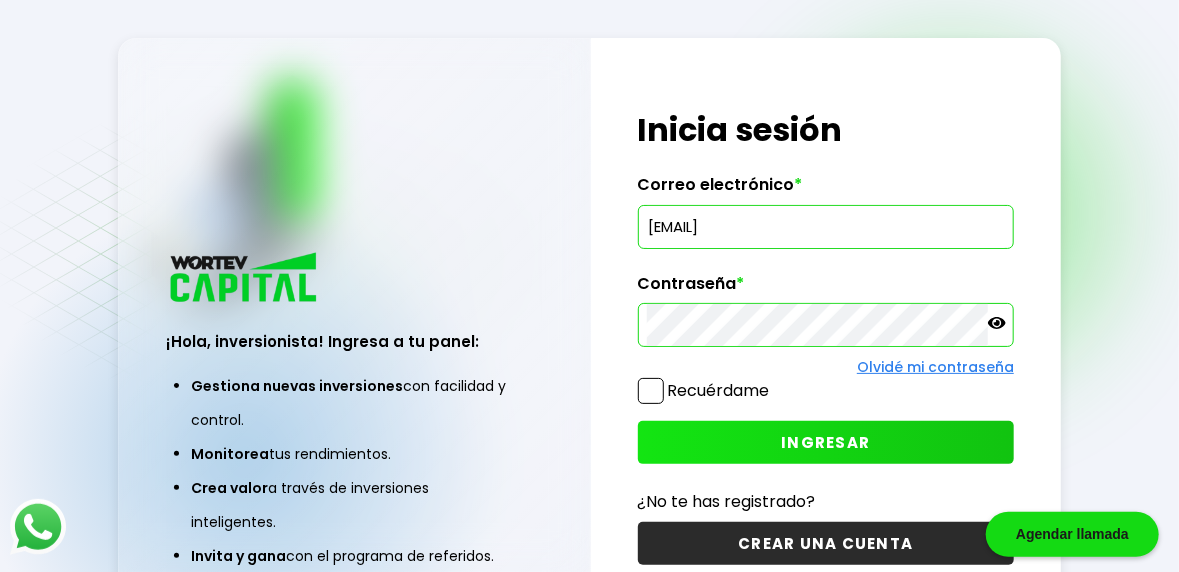 click on "INGRESAR" at bounding box center (826, 442) 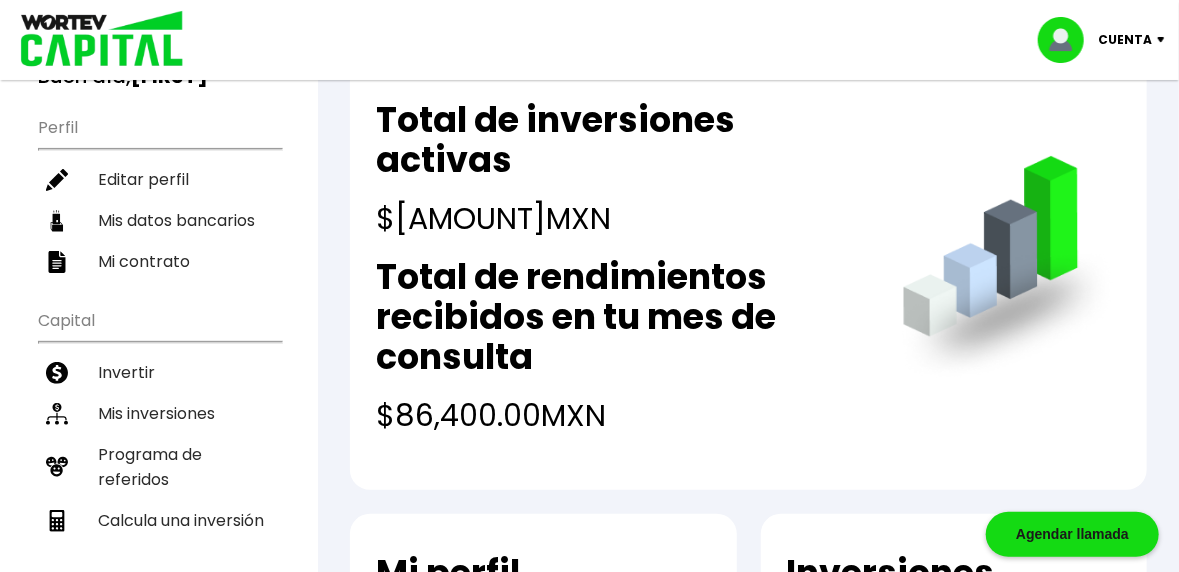 scroll, scrollTop: 21, scrollLeft: 0, axis: vertical 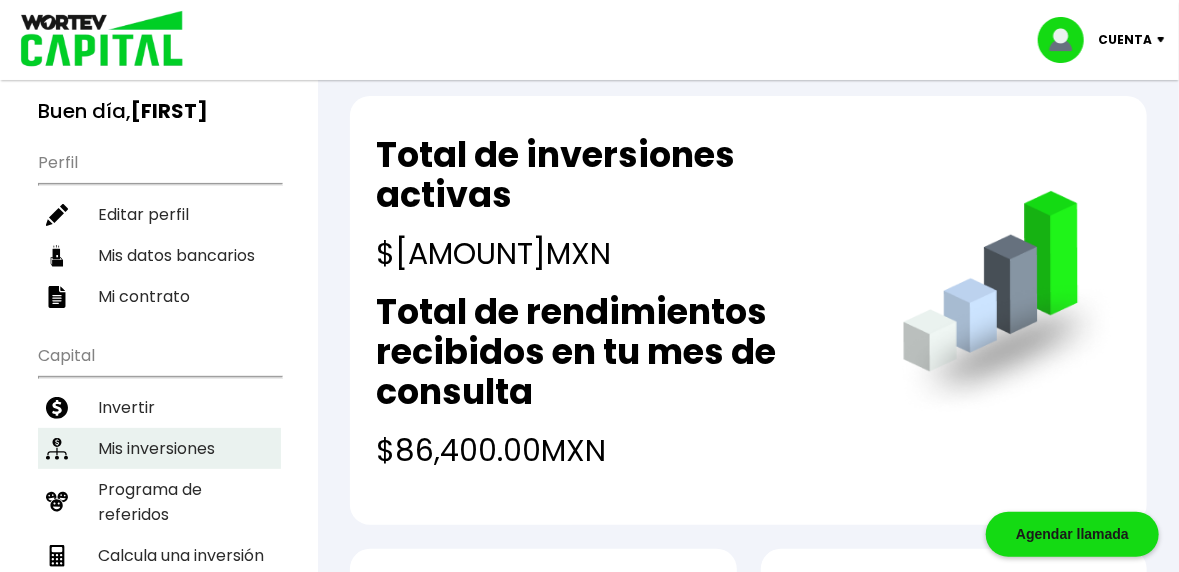 click on "Mis inversiones" at bounding box center [159, 448] 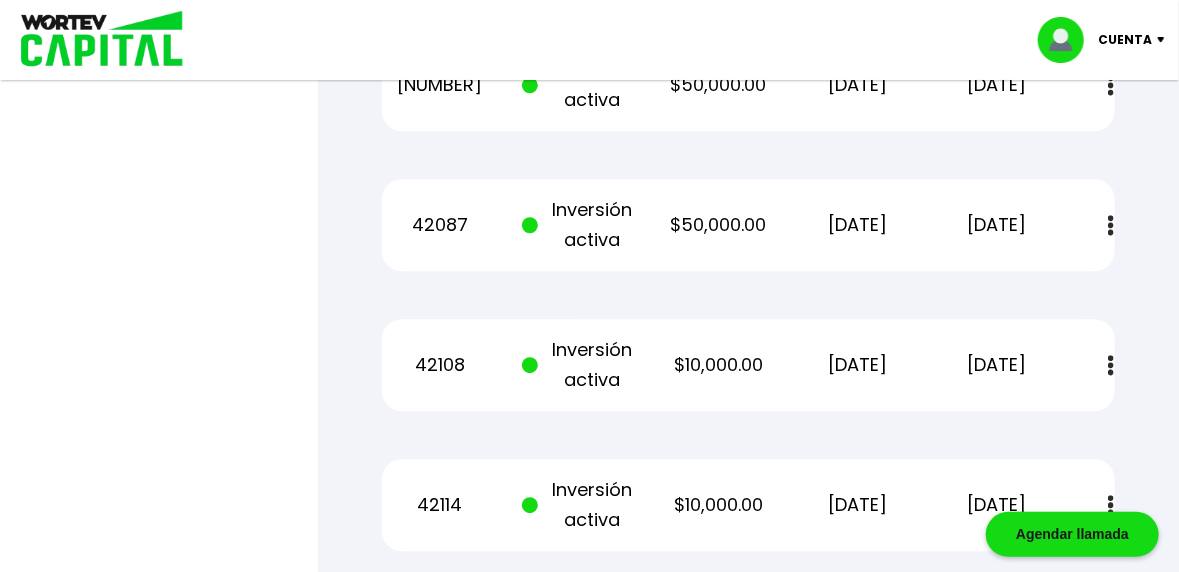 scroll, scrollTop: 5344, scrollLeft: 0, axis: vertical 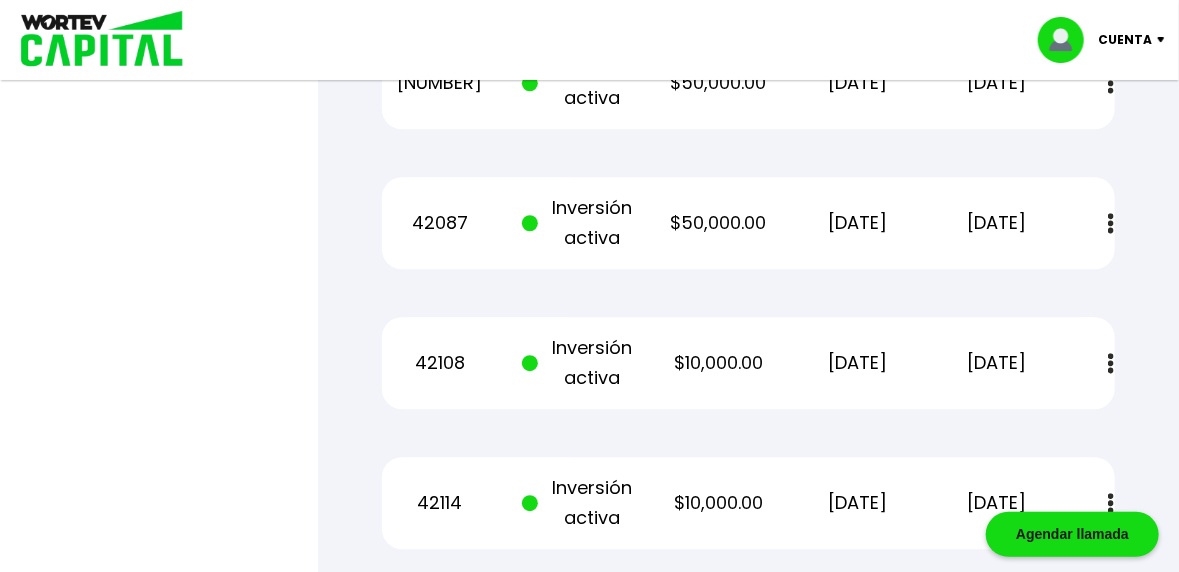 click on "Cuenta" at bounding box center (1125, 40) 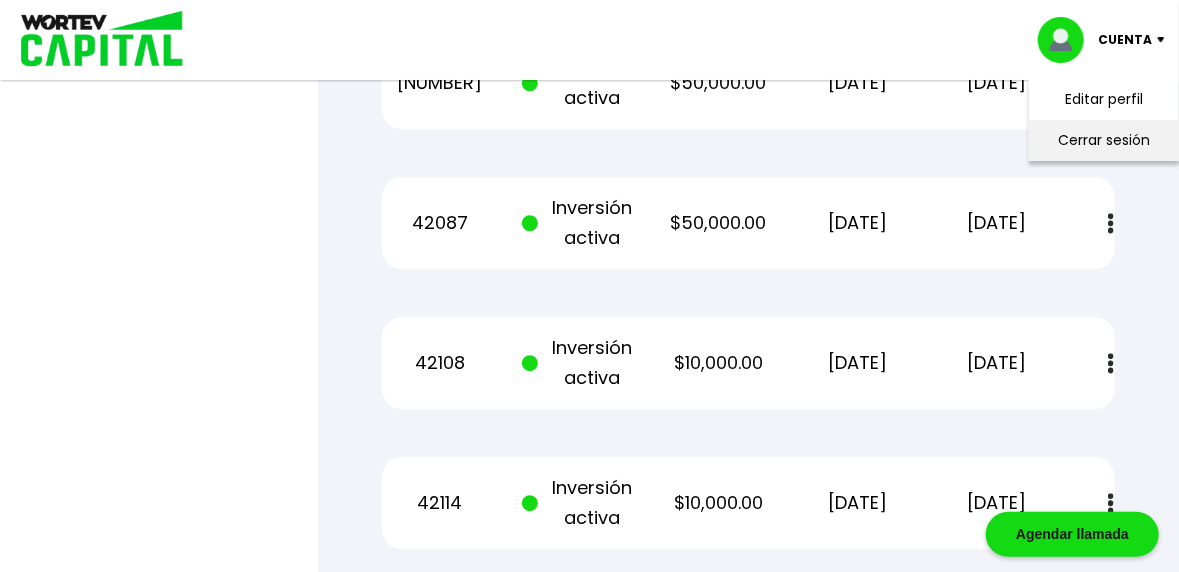 click on "Cerrar sesión" at bounding box center (1104, 140) 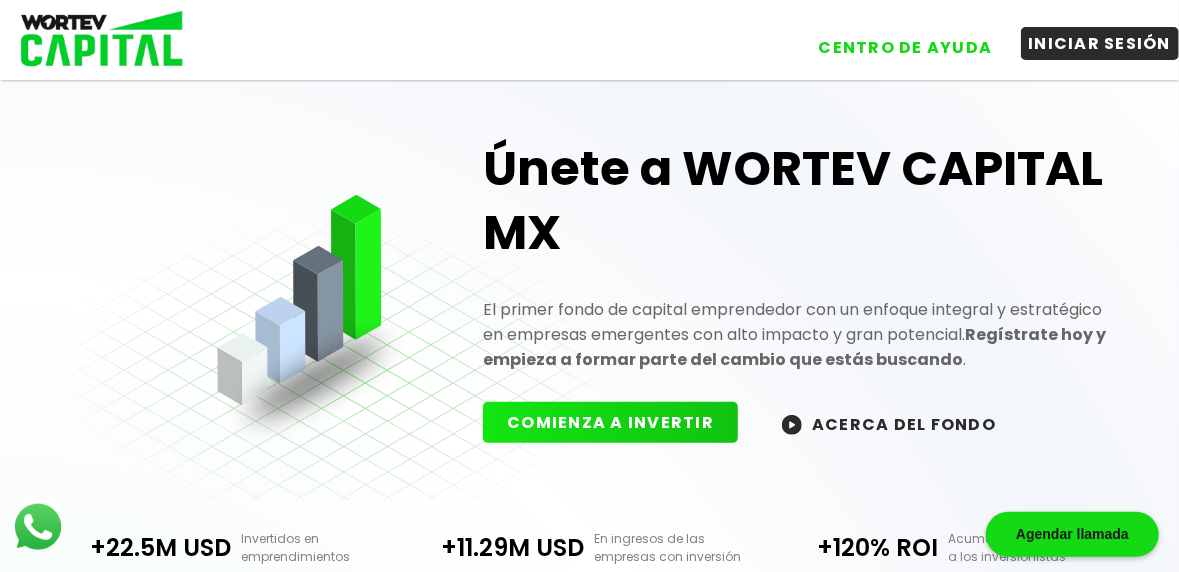 click on "INICIAR SESIÓN" at bounding box center (1100, 43) 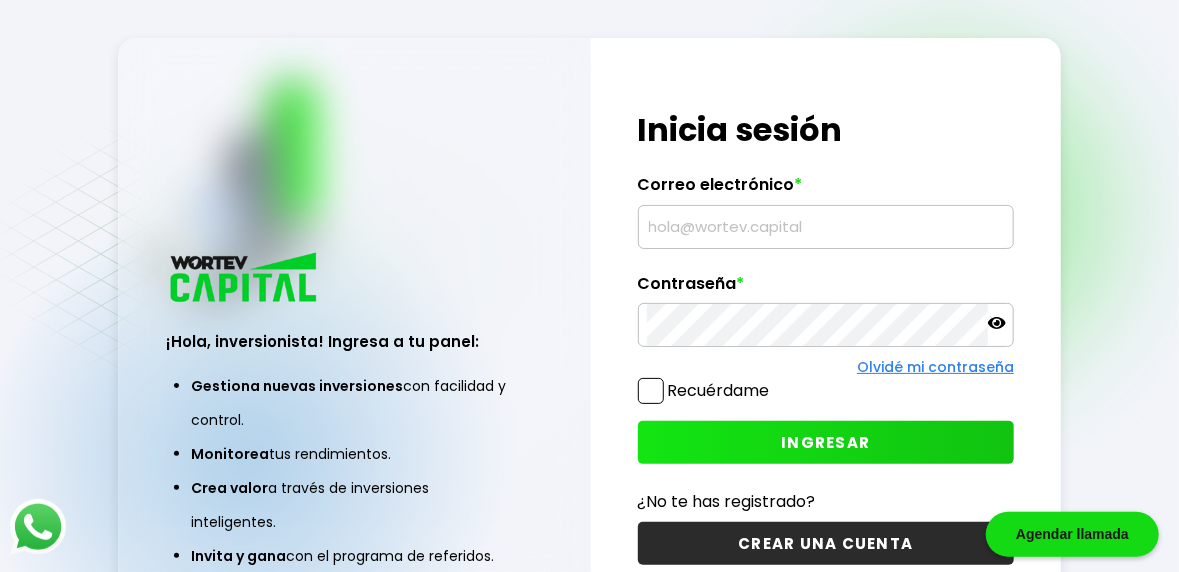click at bounding box center [826, 227] 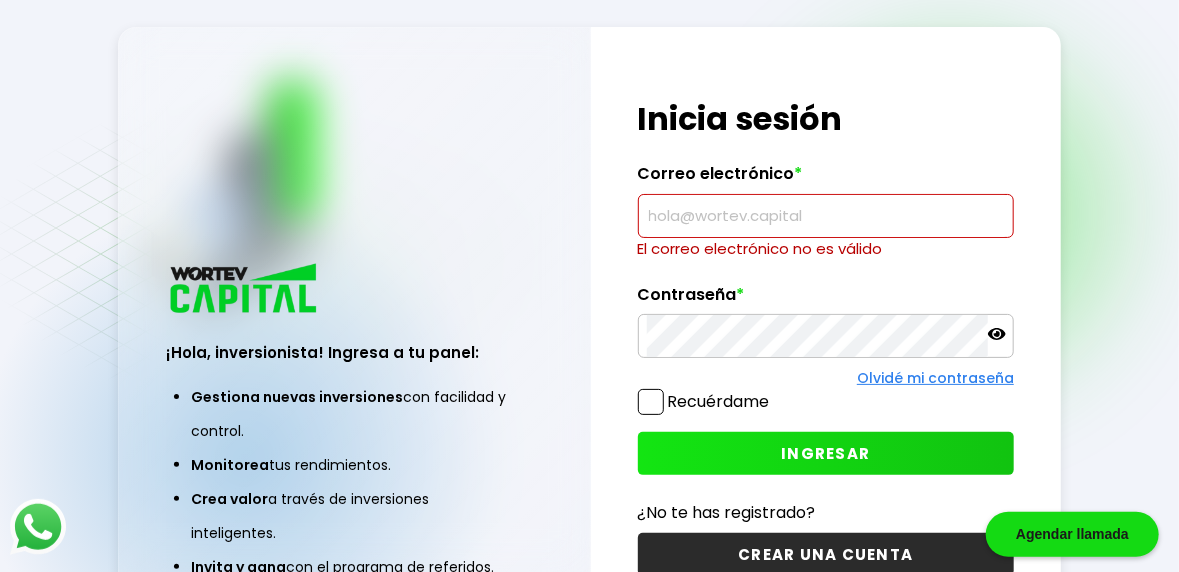 type on "[EMAIL]" 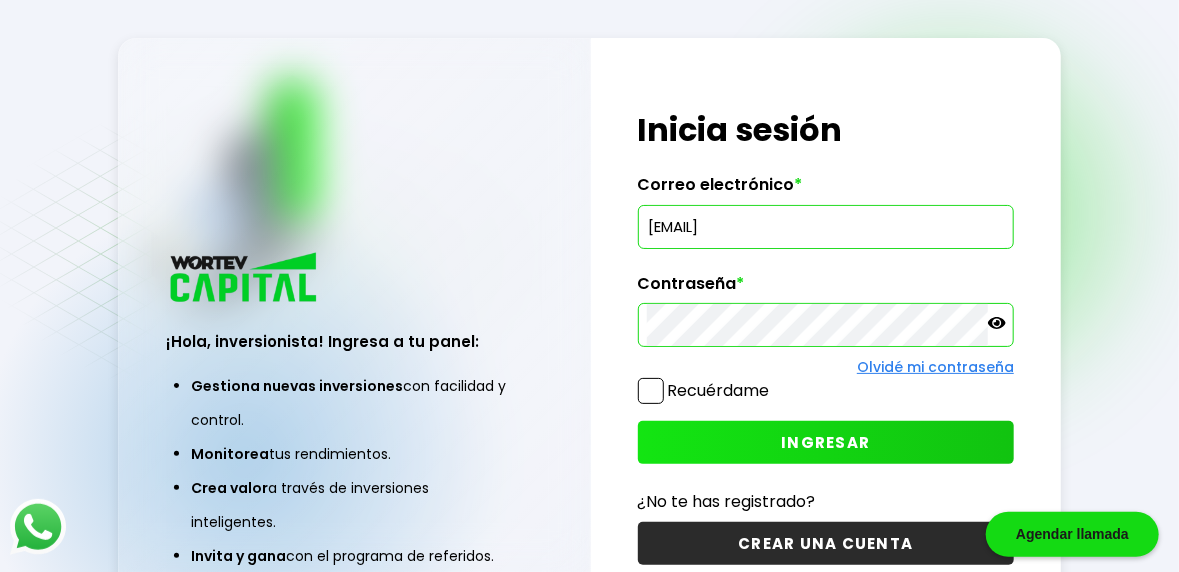 click 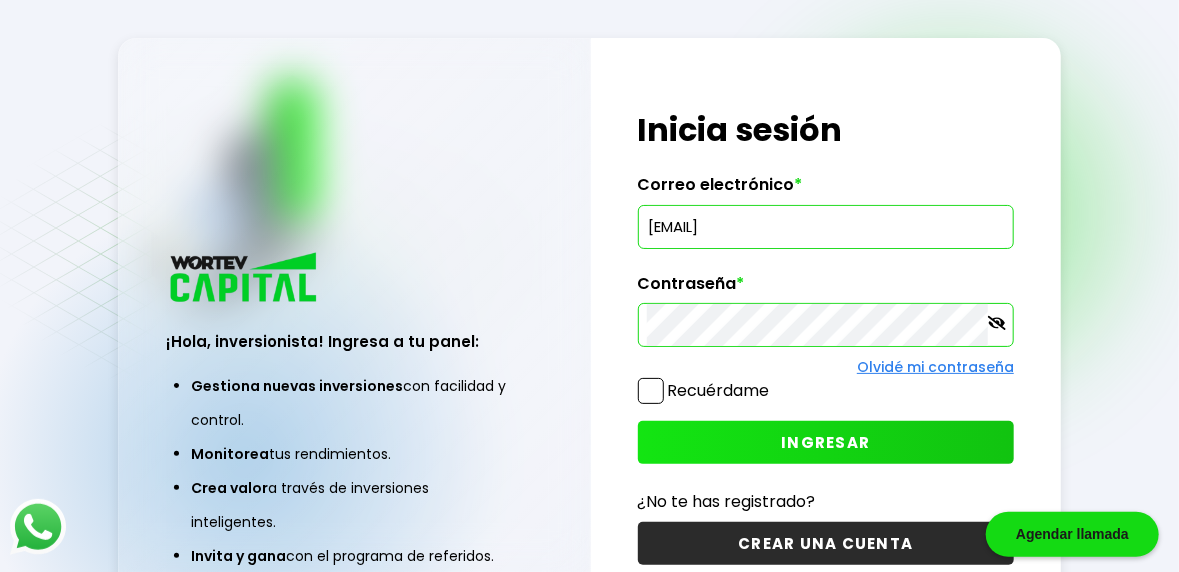 click on "INGRESAR" at bounding box center (826, 442) 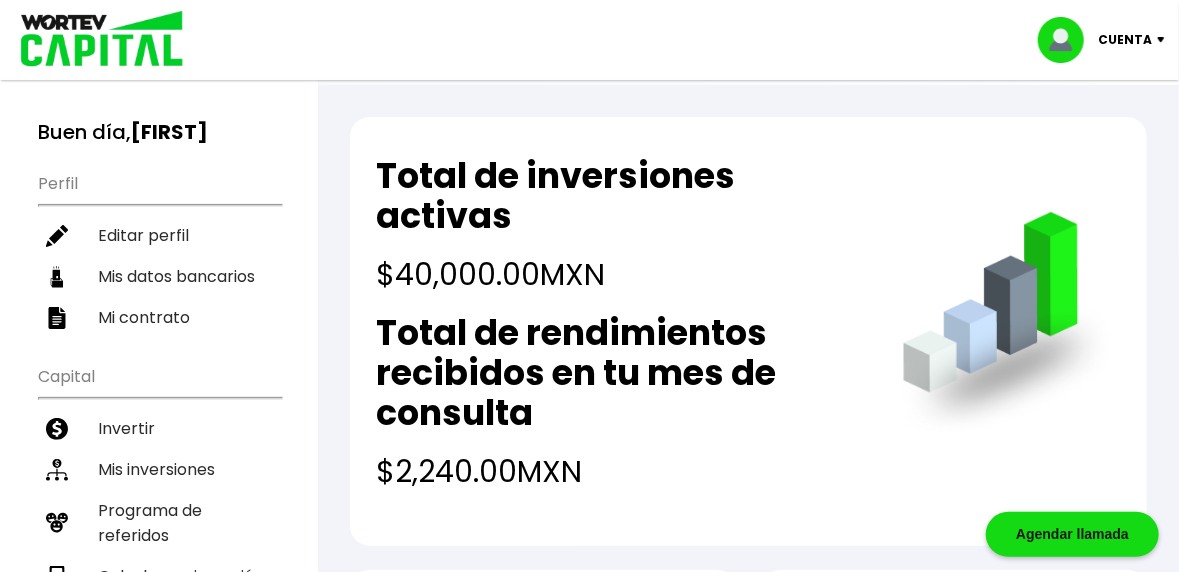click on "Editar perfil" at bounding box center [159, 235] 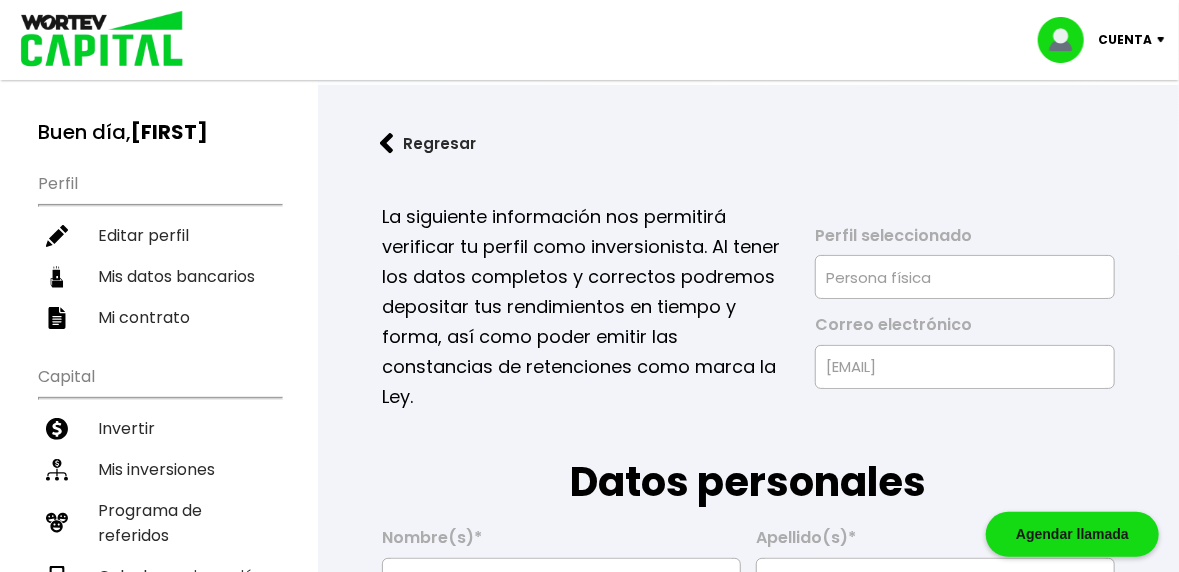 type on "[DATE]" 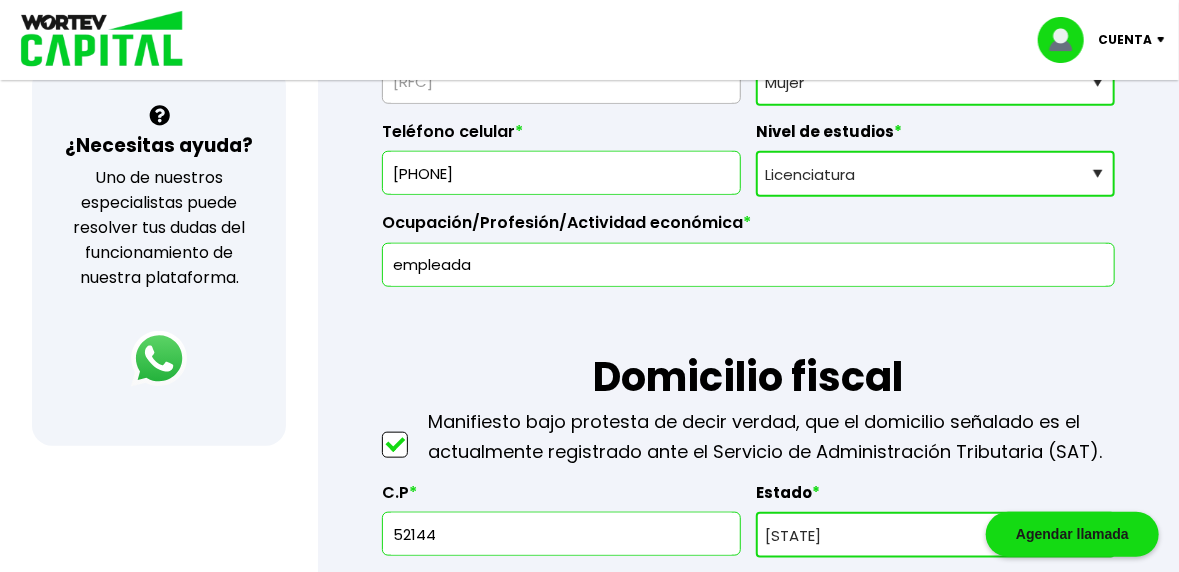 scroll, scrollTop: 677, scrollLeft: 0, axis: vertical 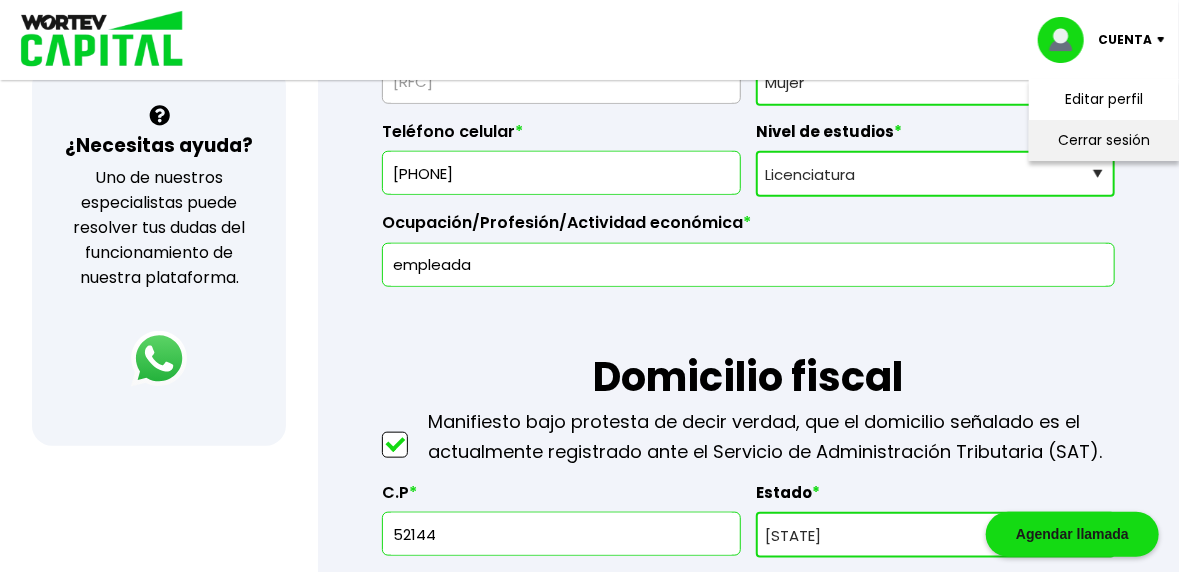 click on "Cerrar sesión" at bounding box center (1104, 140) 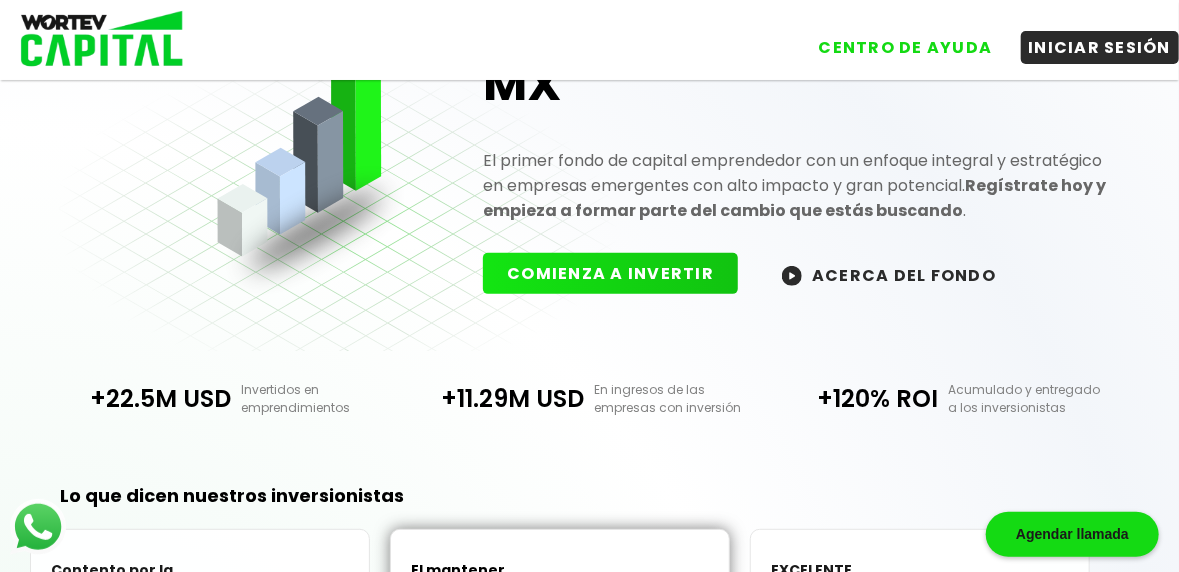 scroll, scrollTop: 0, scrollLeft: 0, axis: both 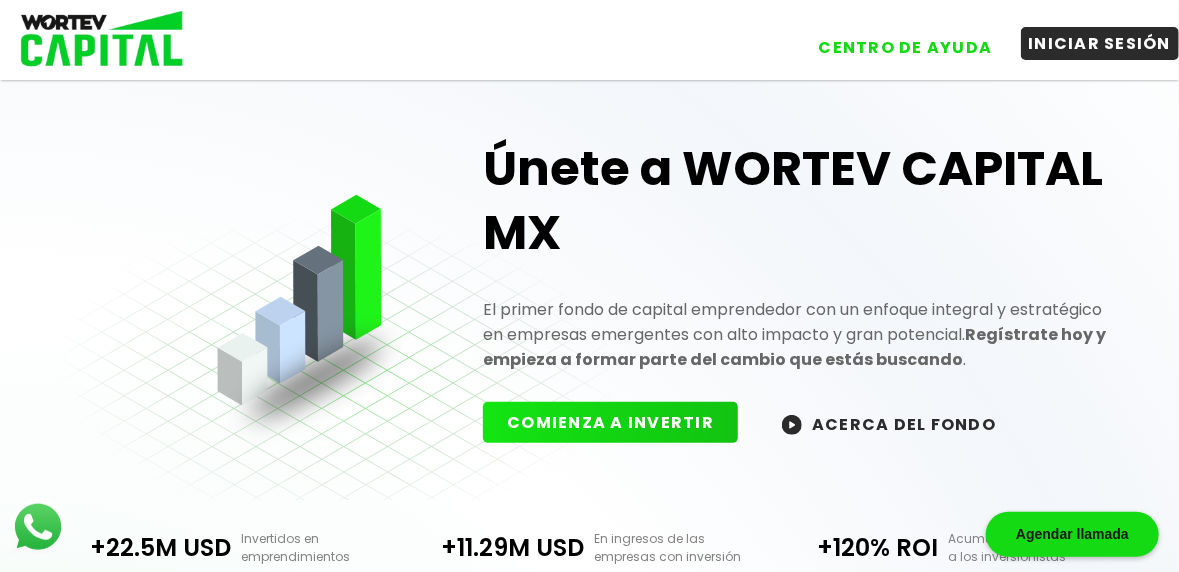 click on "INICIAR SESIÓN" at bounding box center [1100, 43] 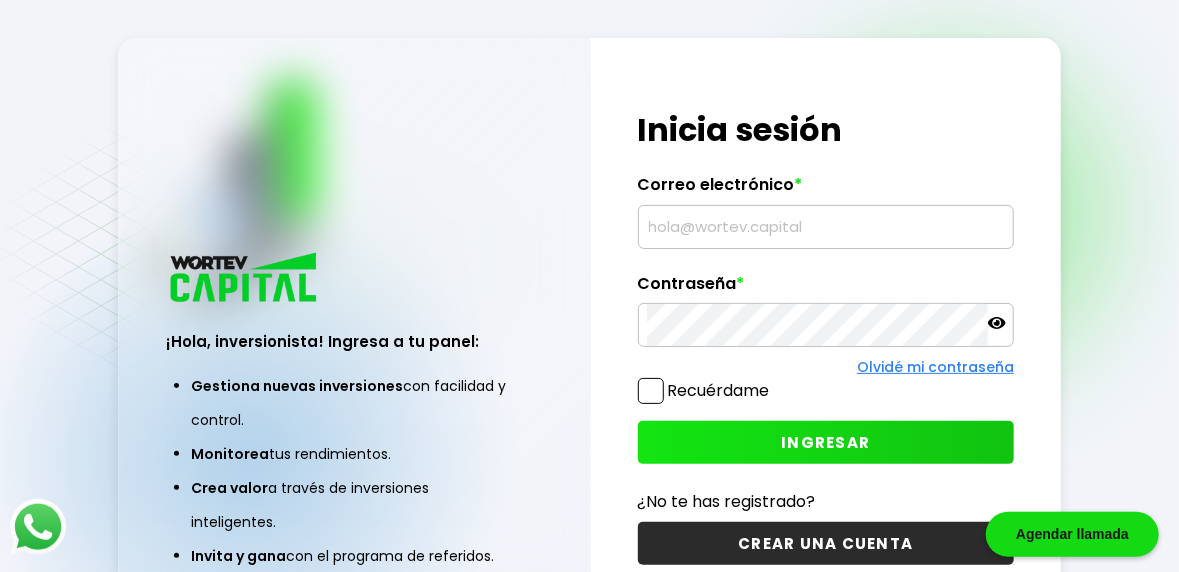 click at bounding box center (826, 227) 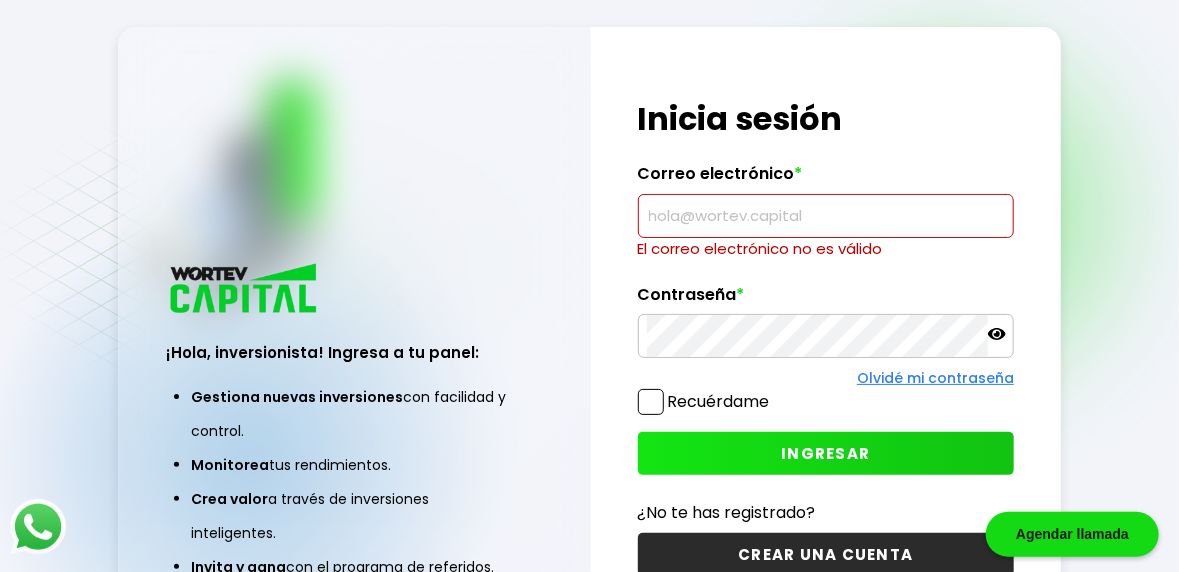 type on "[EMAIL]" 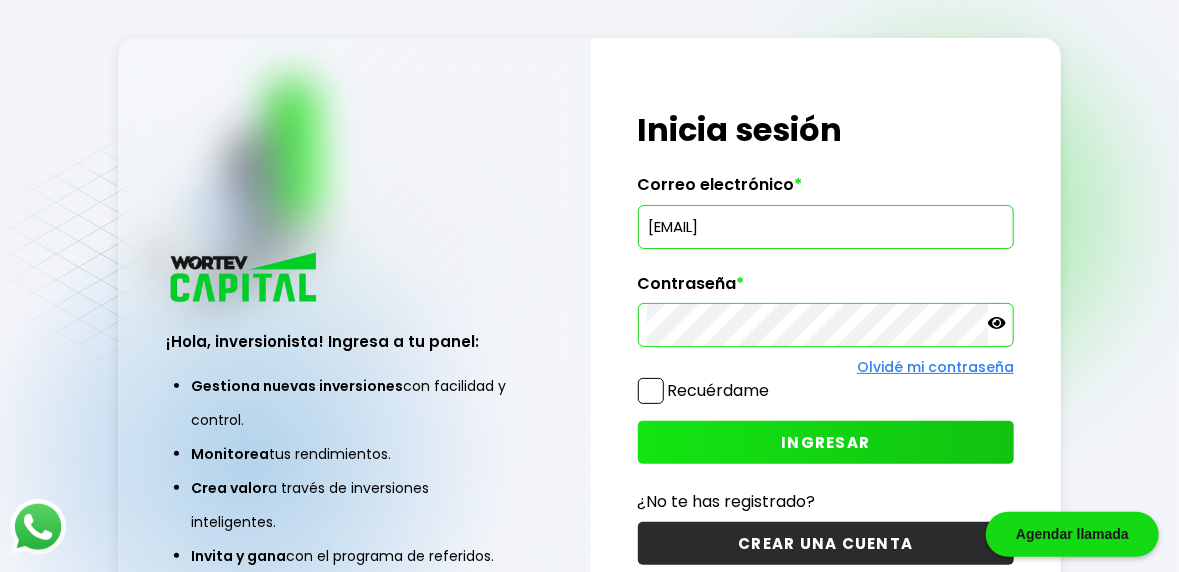 click on "INGRESAR" at bounding box center [826, 442] 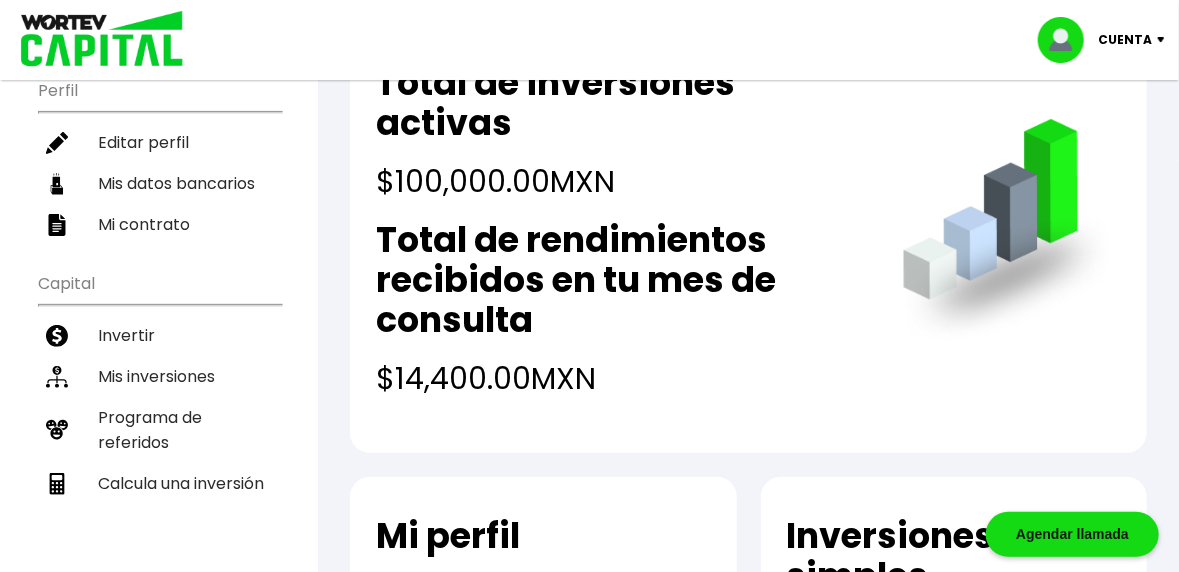 scroll, scrollTop: 96, scrollLeft: 0, axis: vertical 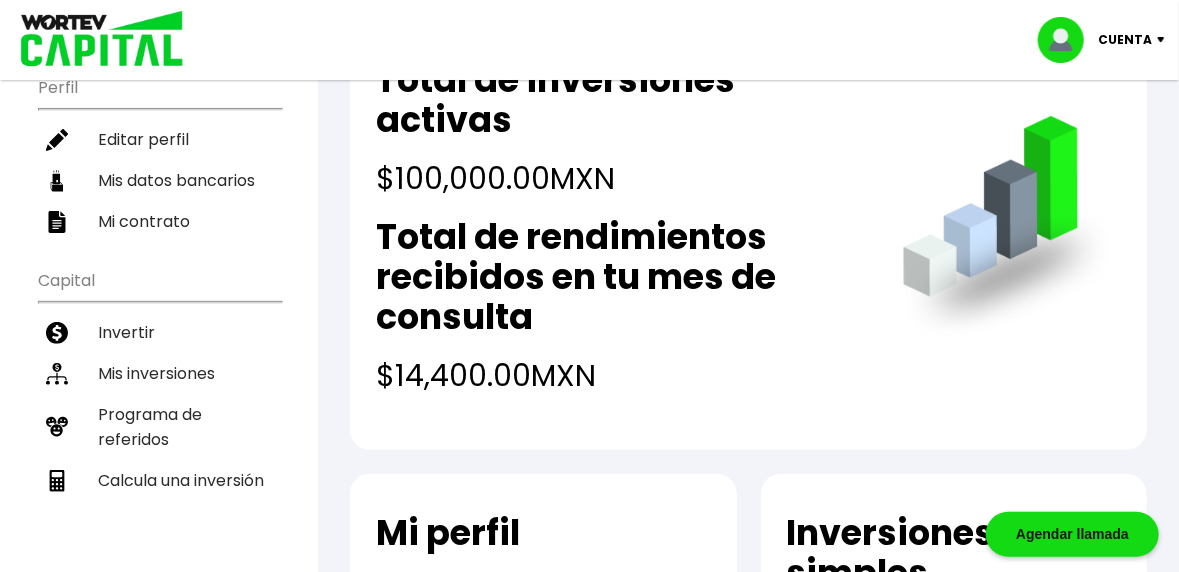 click on "Editar perfil" at bounding box center [159, 139] 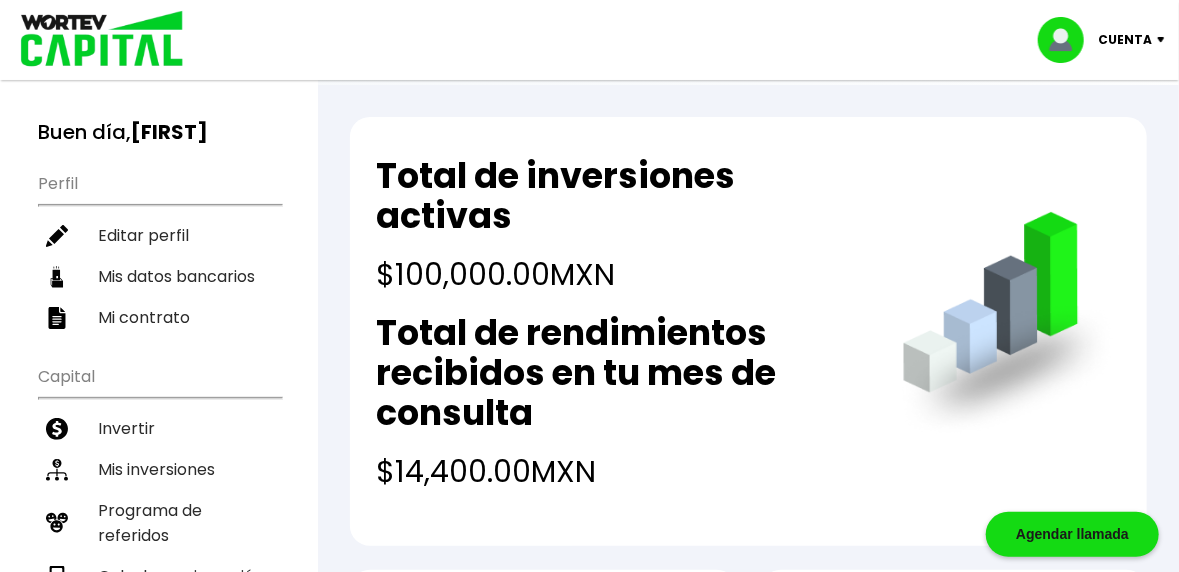 select on "Mujer" 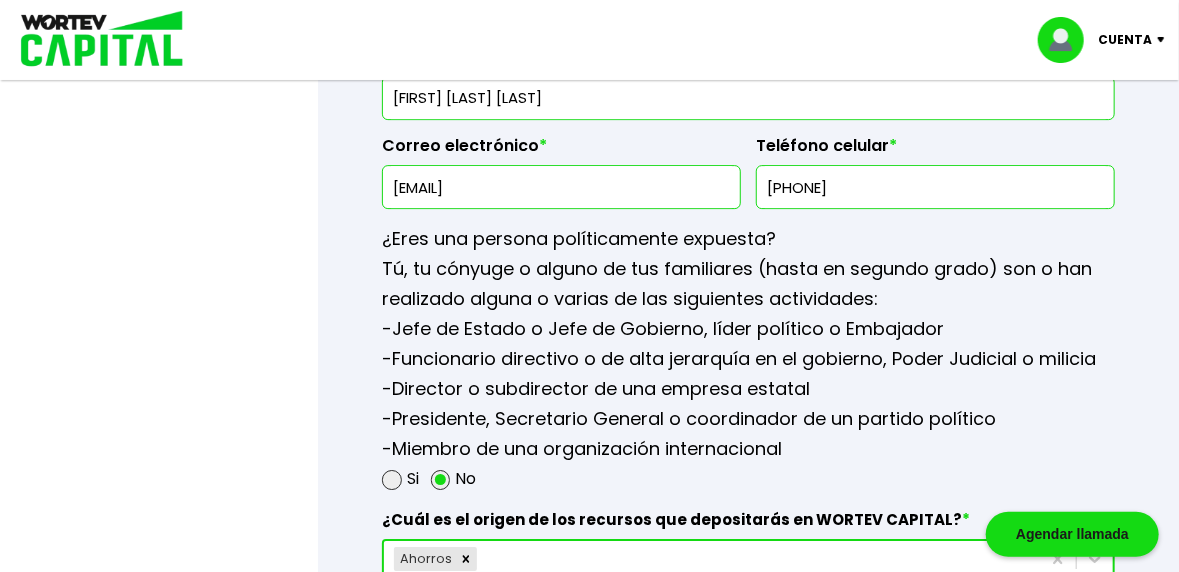 scroll, scrollTop: 2685, scrollLeft: 0, axis: vertical 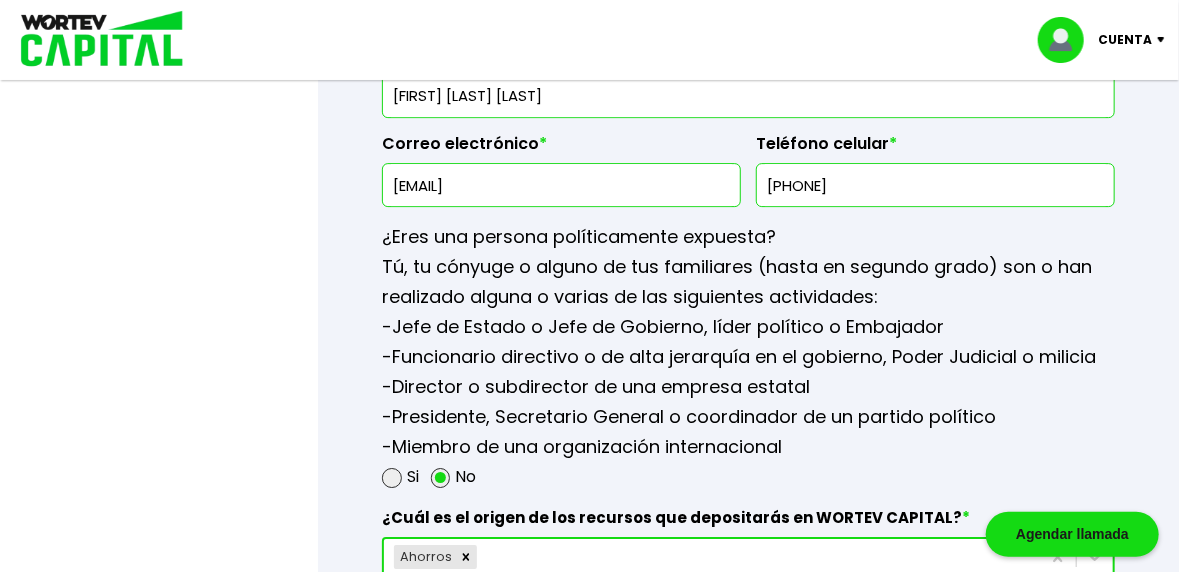click on "Cuenta" at bounding box center (1125, 40) 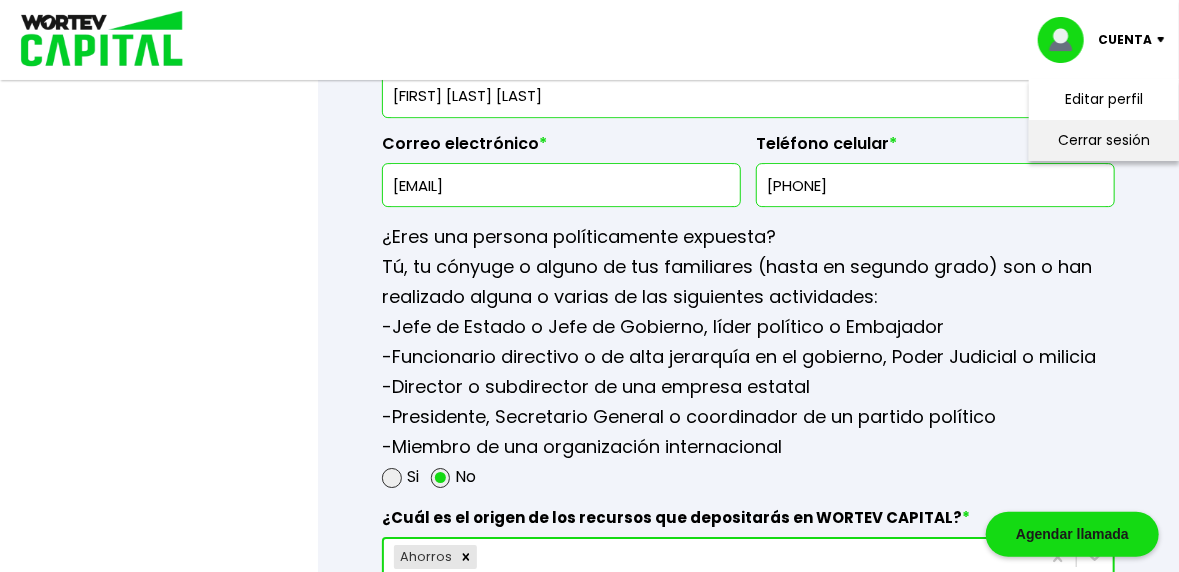 click on "Cerrar sesión" at bounding box center (1104, 140) 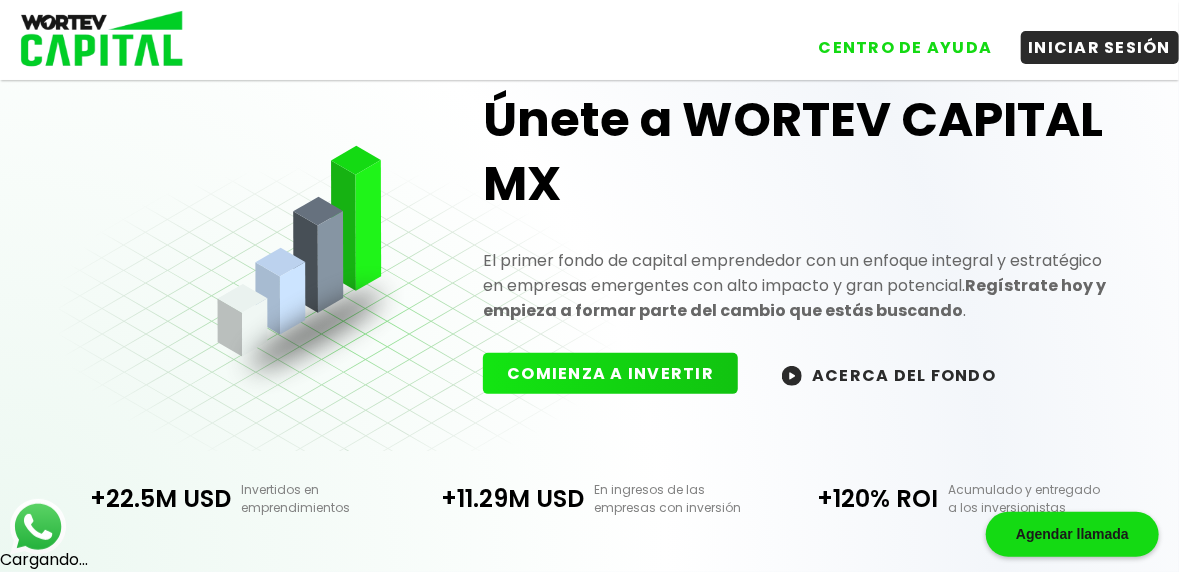 scroll, scrollTop: 0, scrollLeft: 0, axis: both 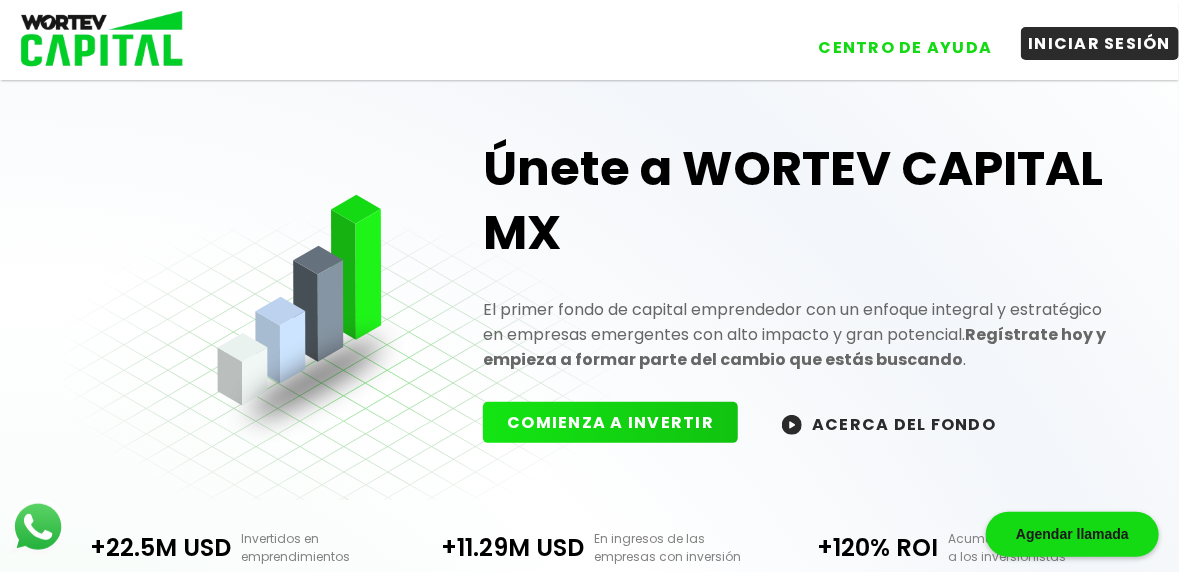 click on "INICIAR SESIÓN" at bounding box center (1100, 43) 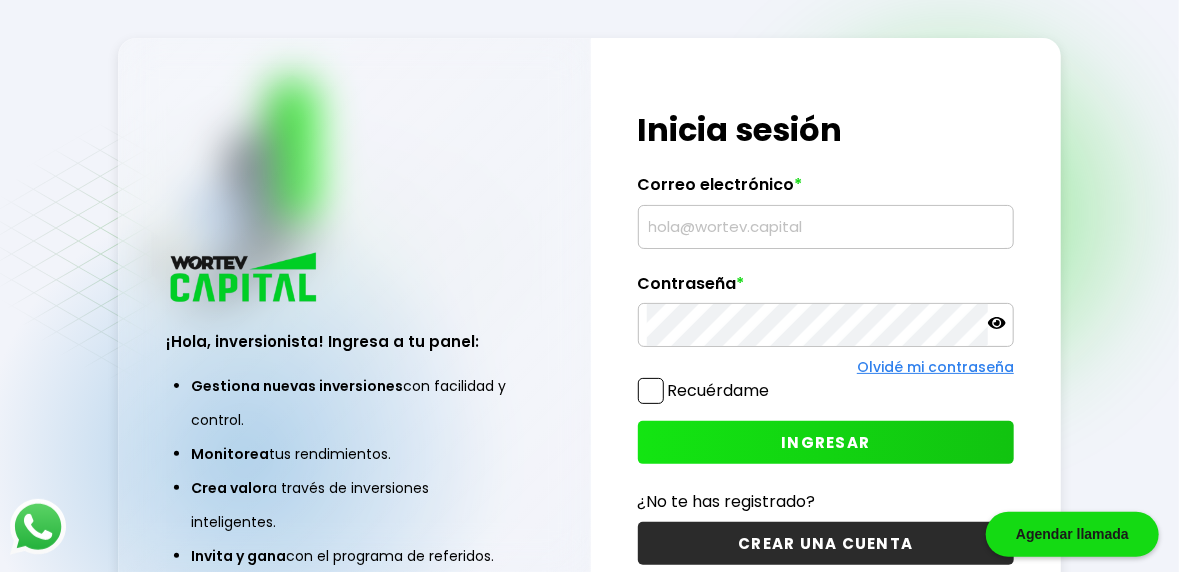 click at bounding box center [826, 227] 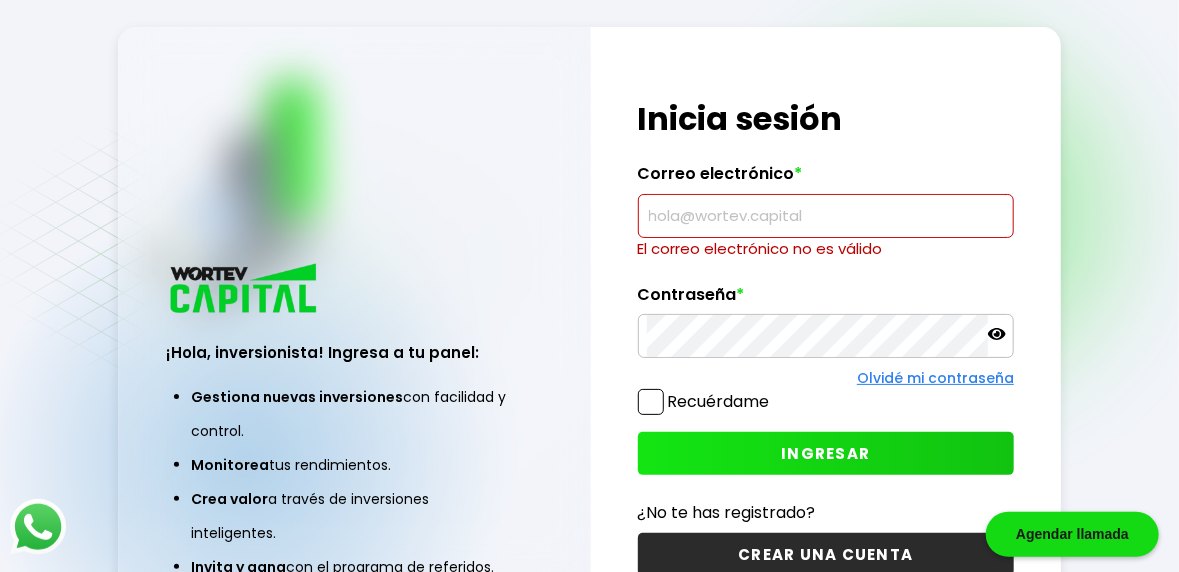 type on "[EMAIL]" 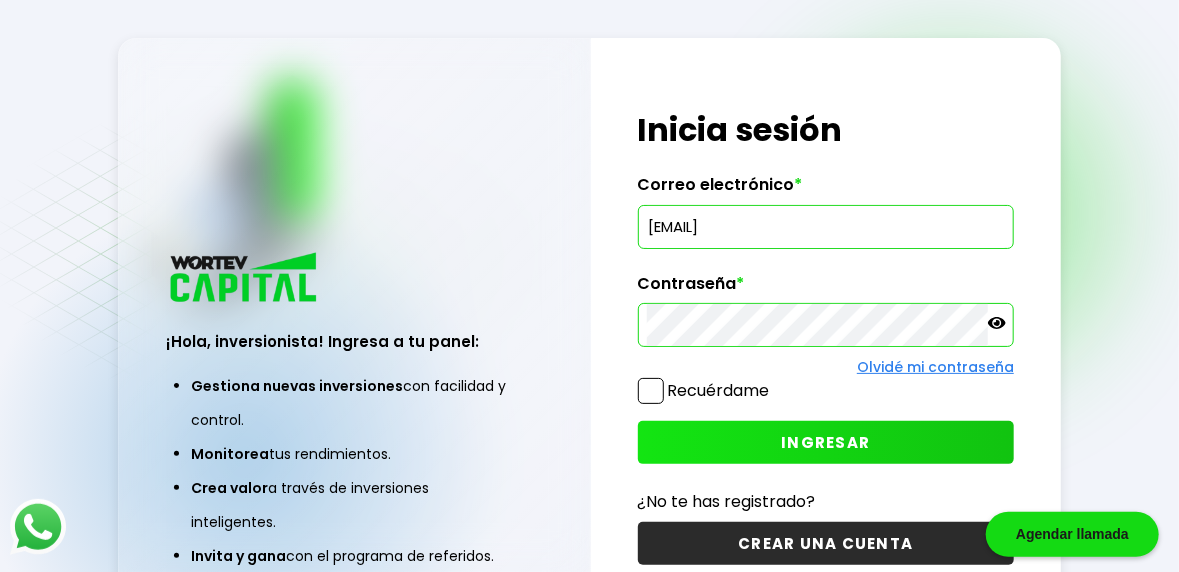 click on "INGRESAR" at bounding box center (826, 442) 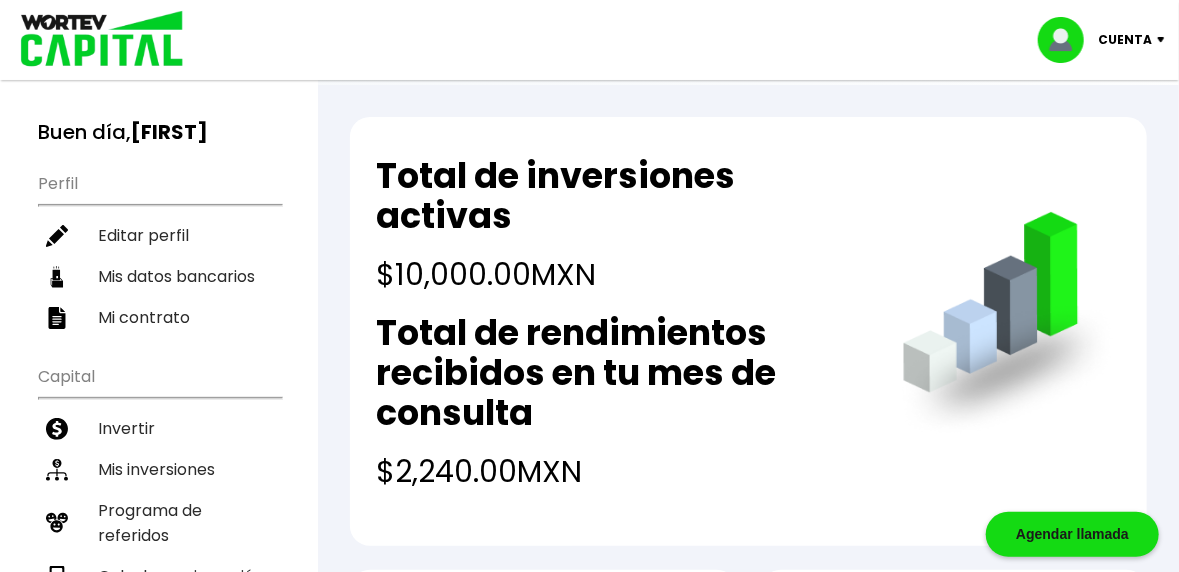 click on "Editar perfil" at bounding box center (159, 235) 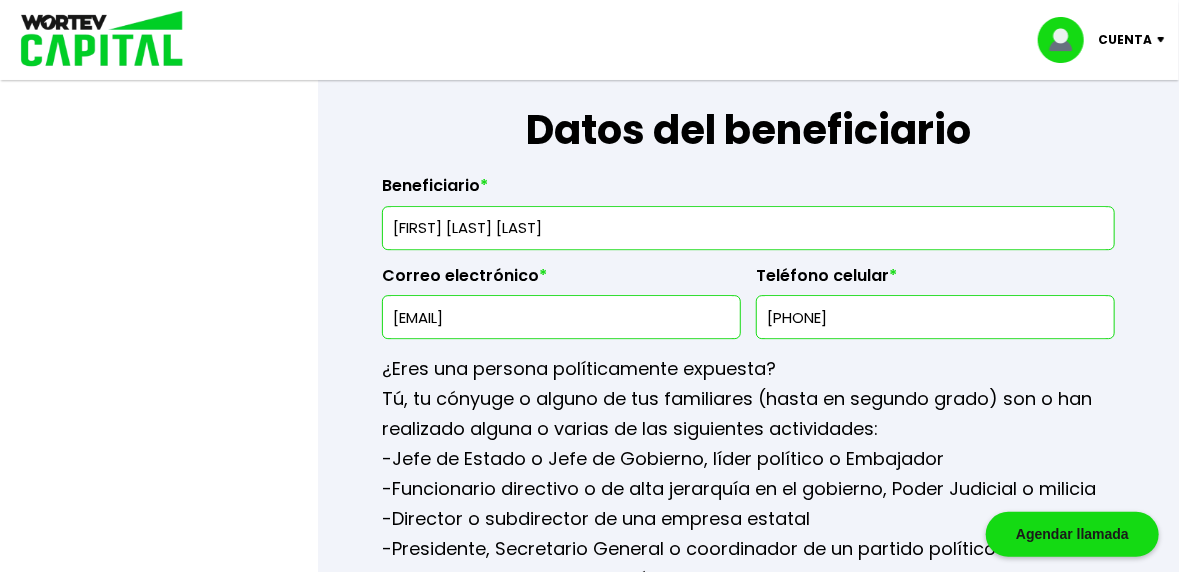 scroll, scrollTop: 2434, scrollLeft: 0, axis: vertical 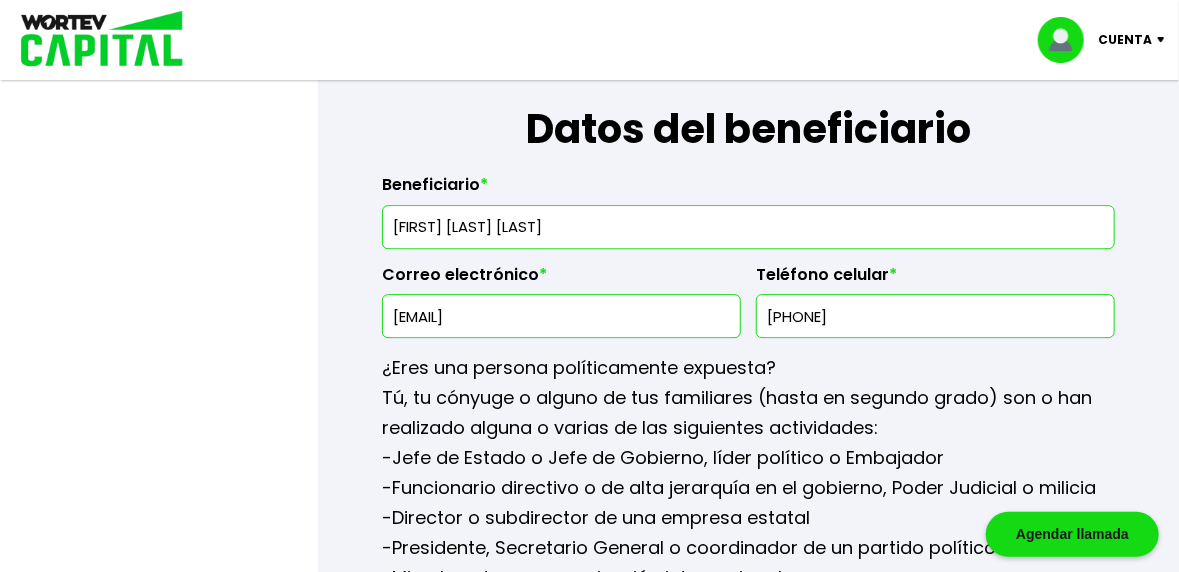 click on "Cuenta" at bounding box center [1125, 40] 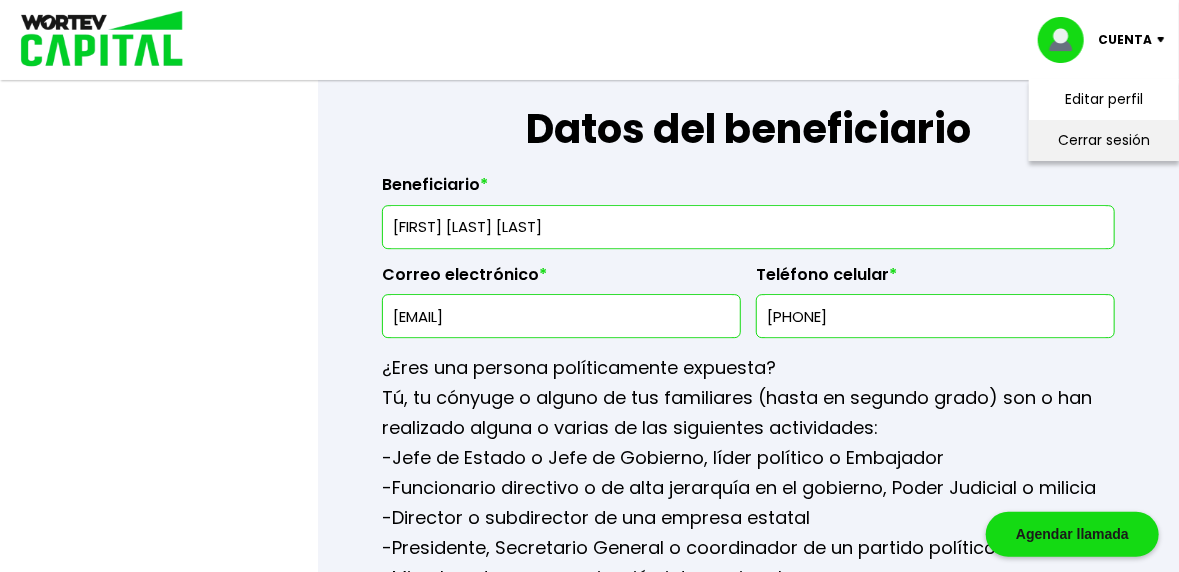 click on "Cerrar sesión" at bounding box center (1104, 140) 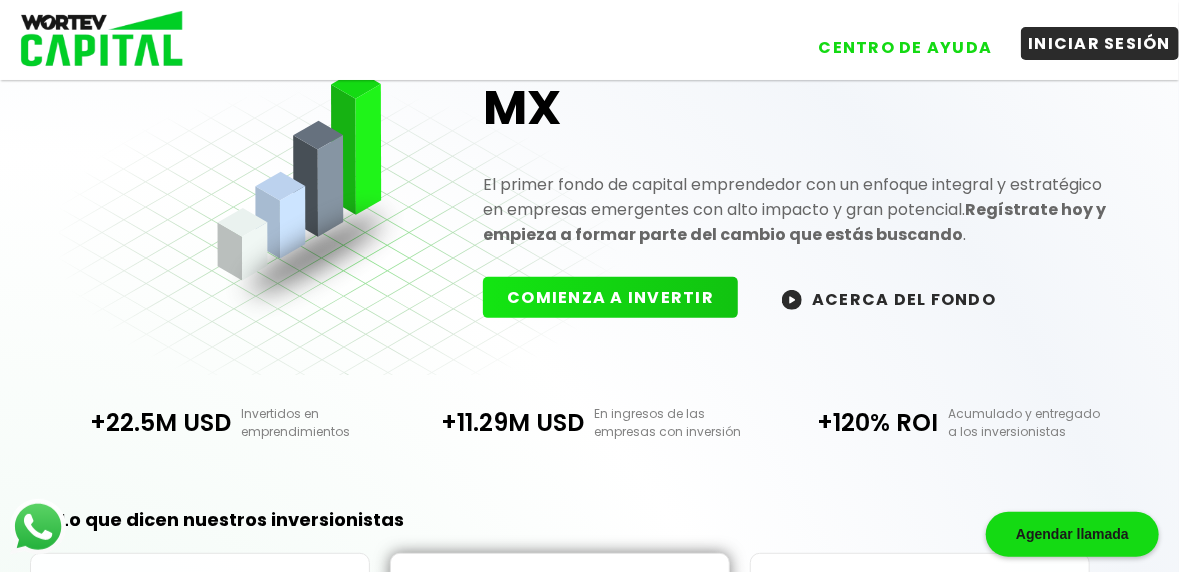 scroll, scrollTop: 0, scrollLeft: 0, axis: both 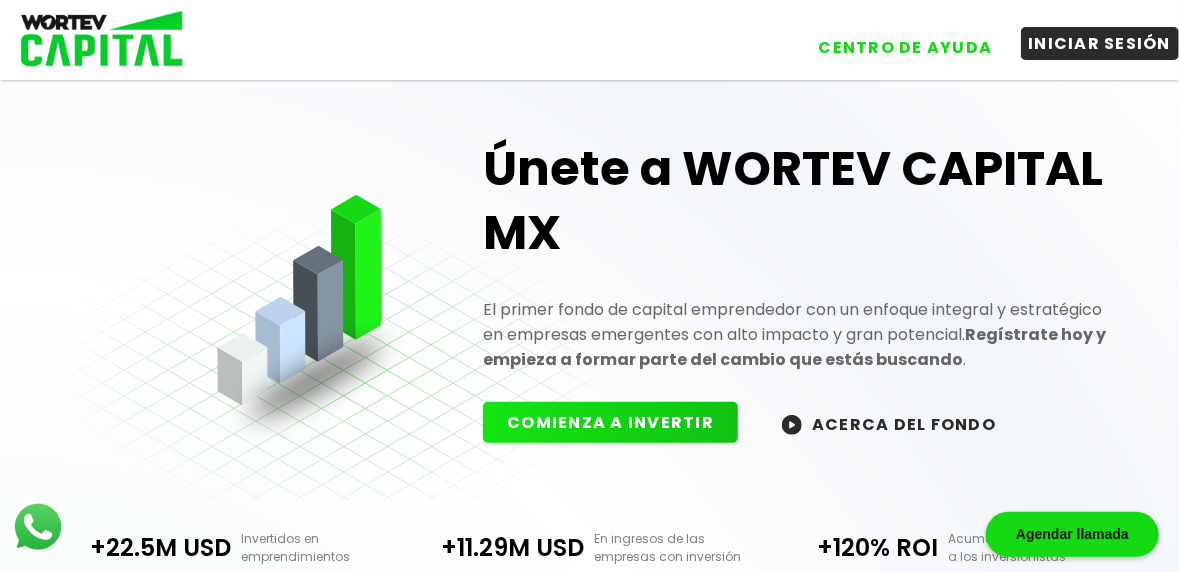 click on "INICIAR SESIÓN" at bounding box center [1100, 43] 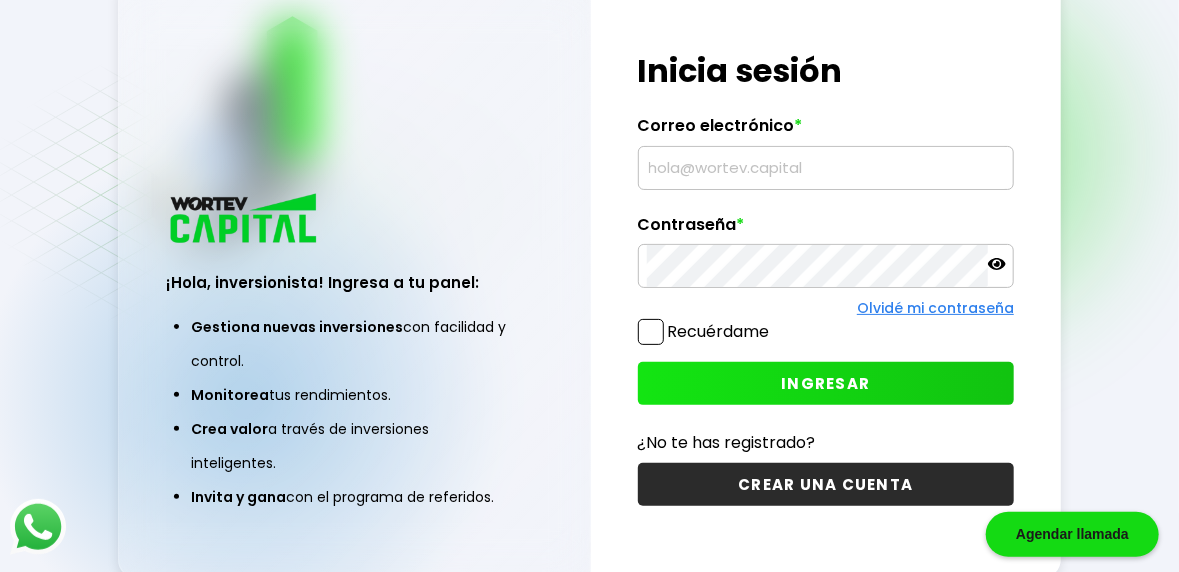 scroll, scrollTop: 99, scrollLeft: 0, axis: vertical 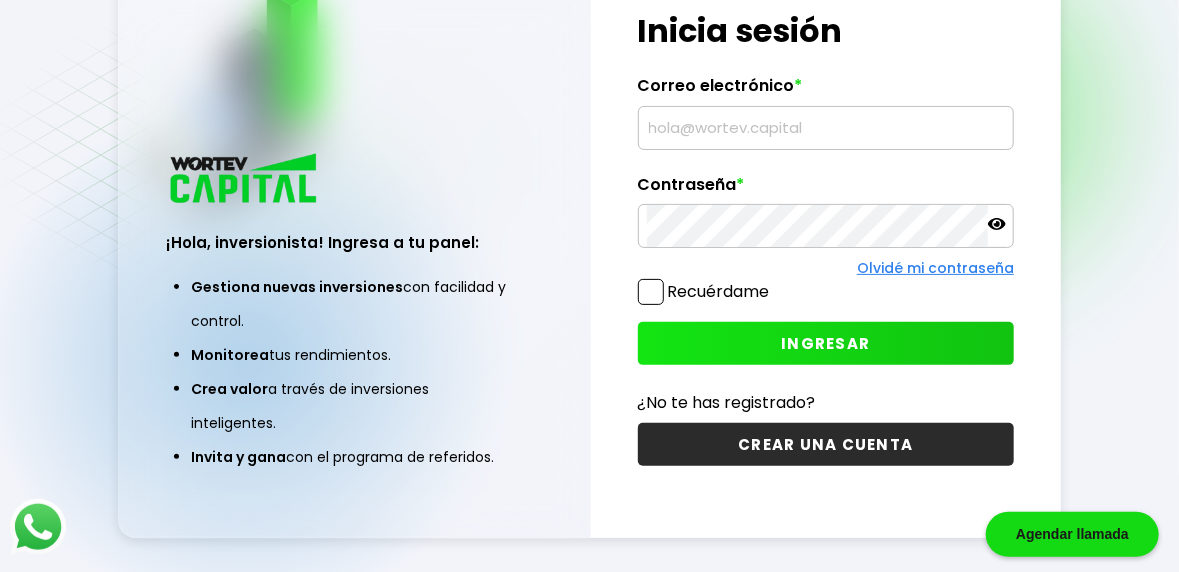click at bounding box center (826, 128) 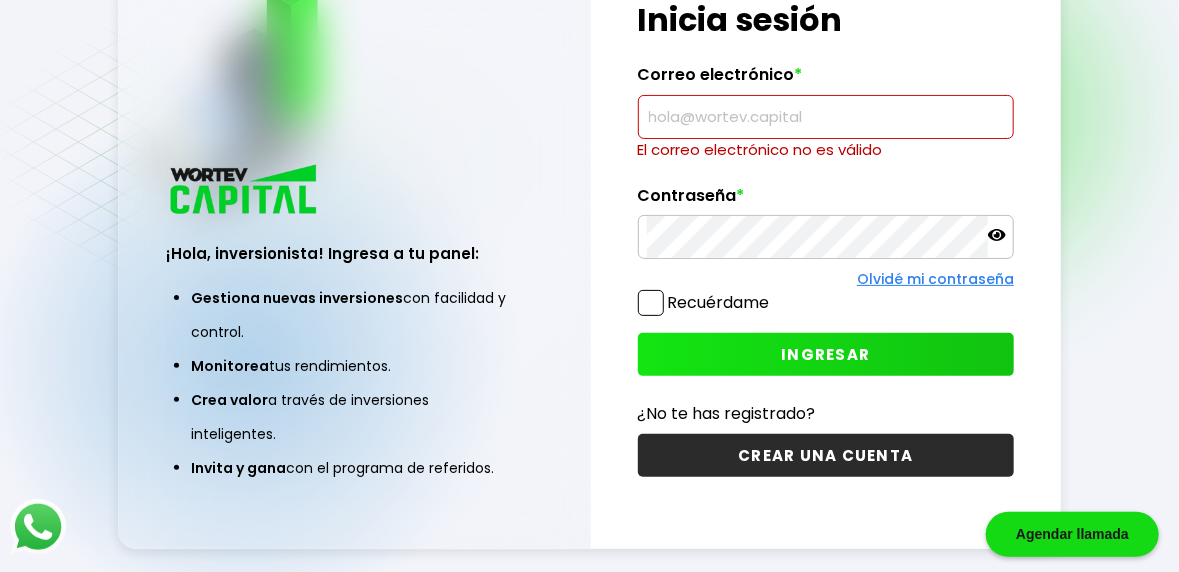type on "[EMAIL]" 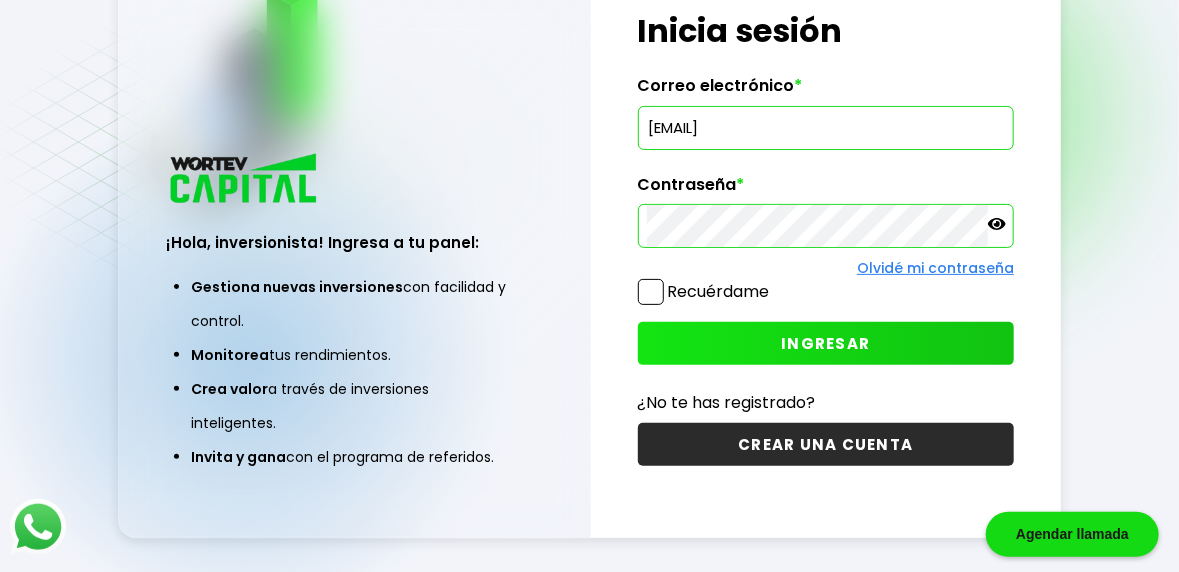 click on "INGRESAR" at bounding box center (826, 343) 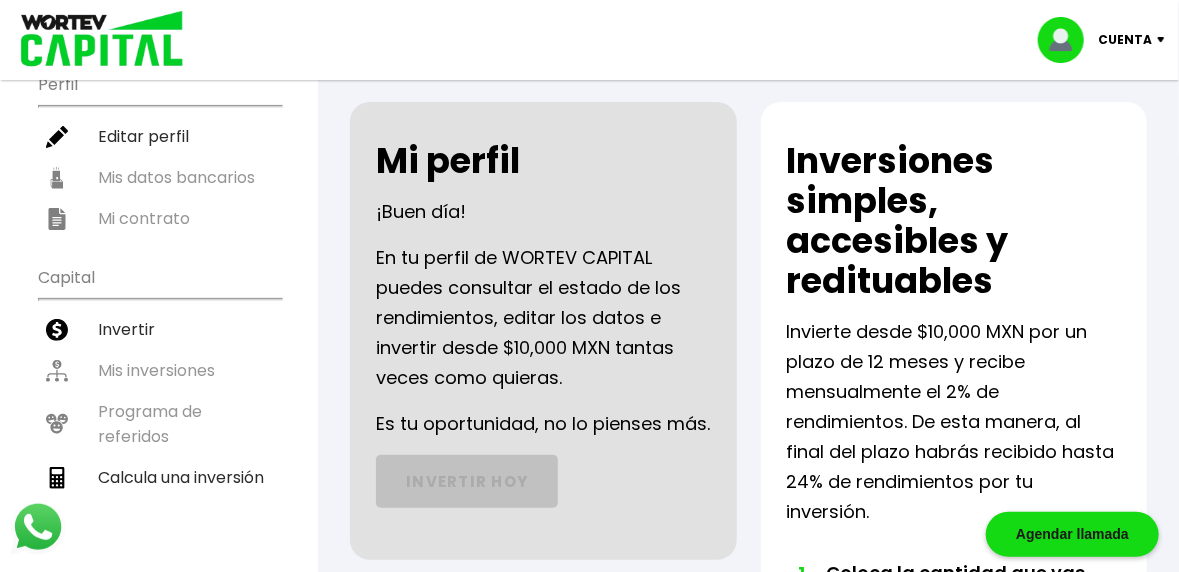 scroll, scrollTop: 0, scrollLeft: 0, axis: both 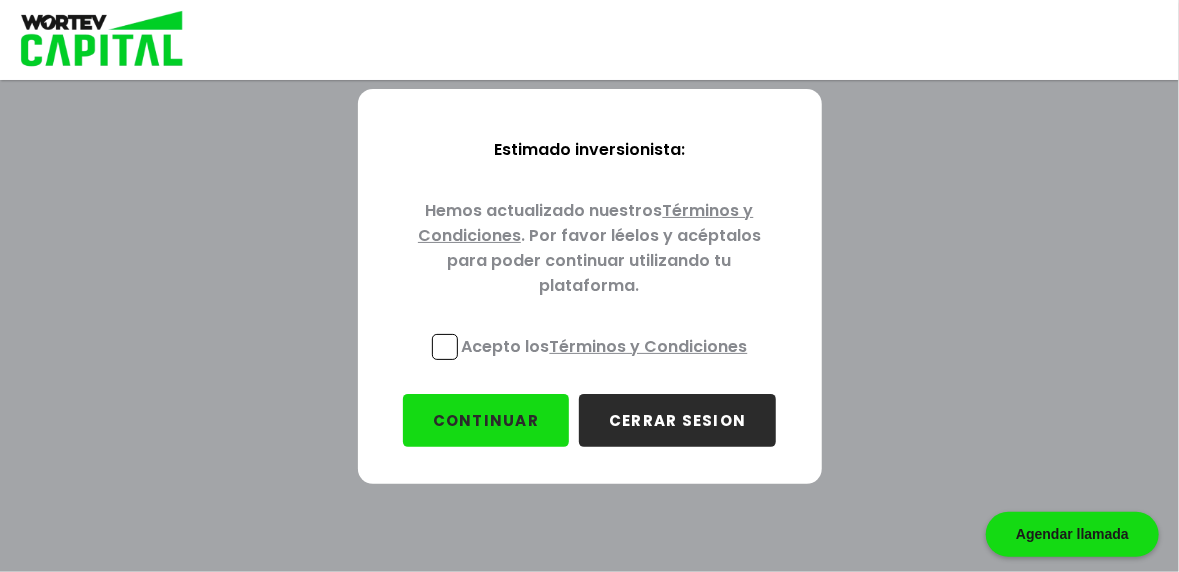 click on "CERRAR SESION" at bounding box center [677, 420] 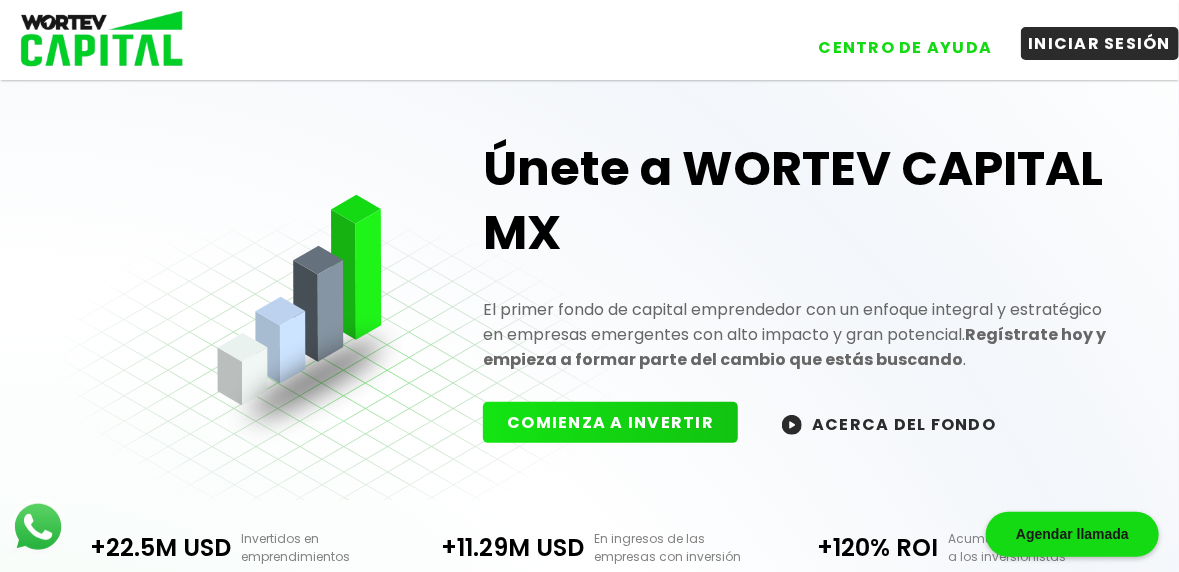 click on "INICIAR SESIÓN" at bounding box center [1100, 43] 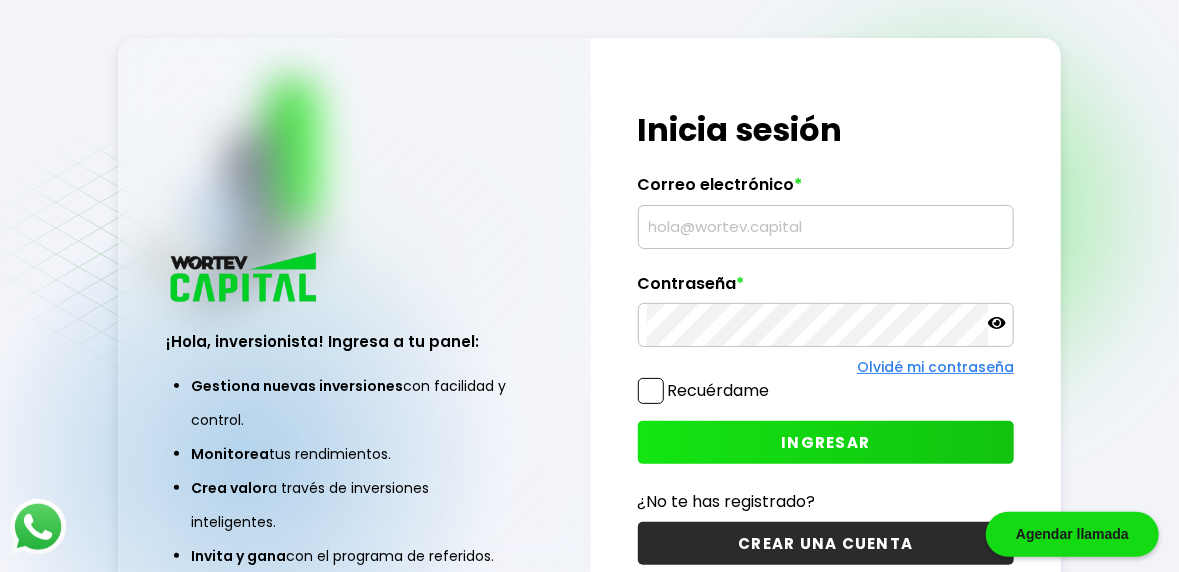 click at bounding box center (826, 227) 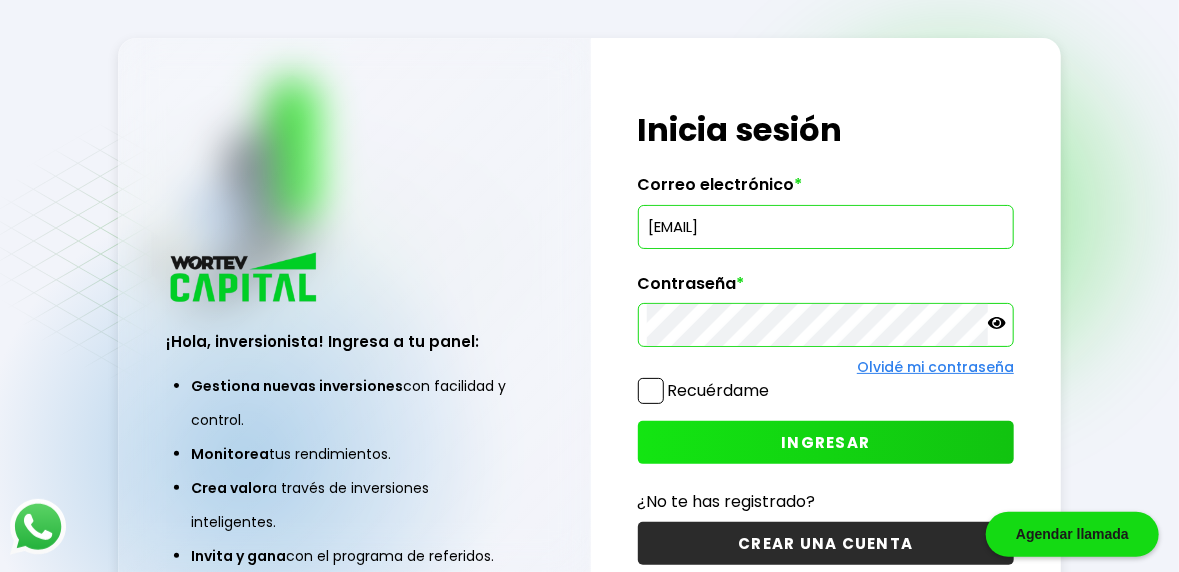 click on "INGRESAR" at bounding box center (826, 442) 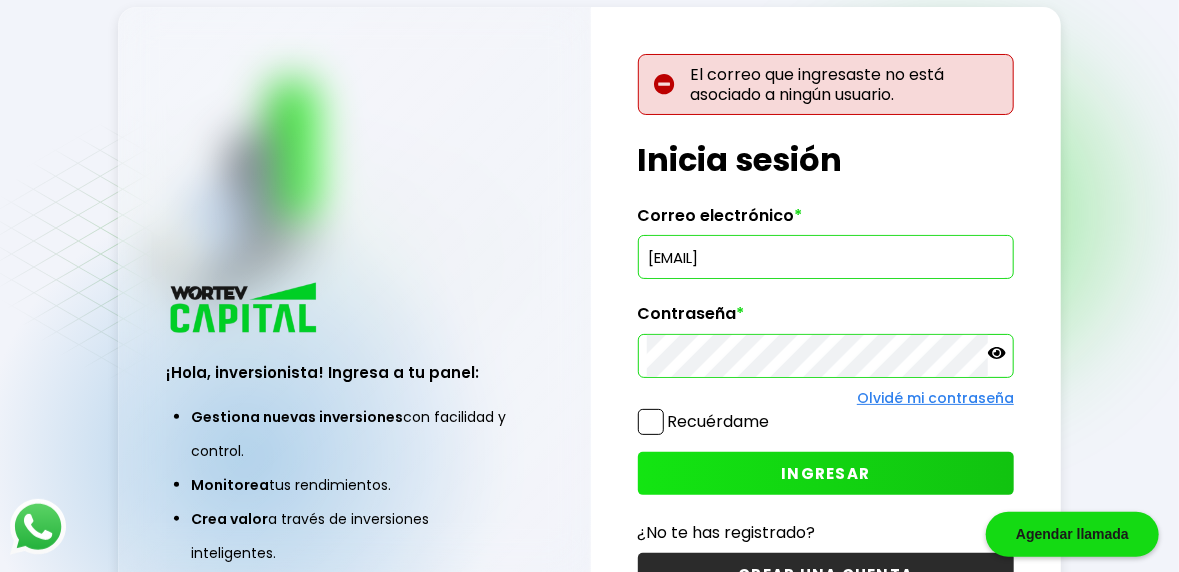 click on "[EMAIL]" at bounding box center [826, 257] 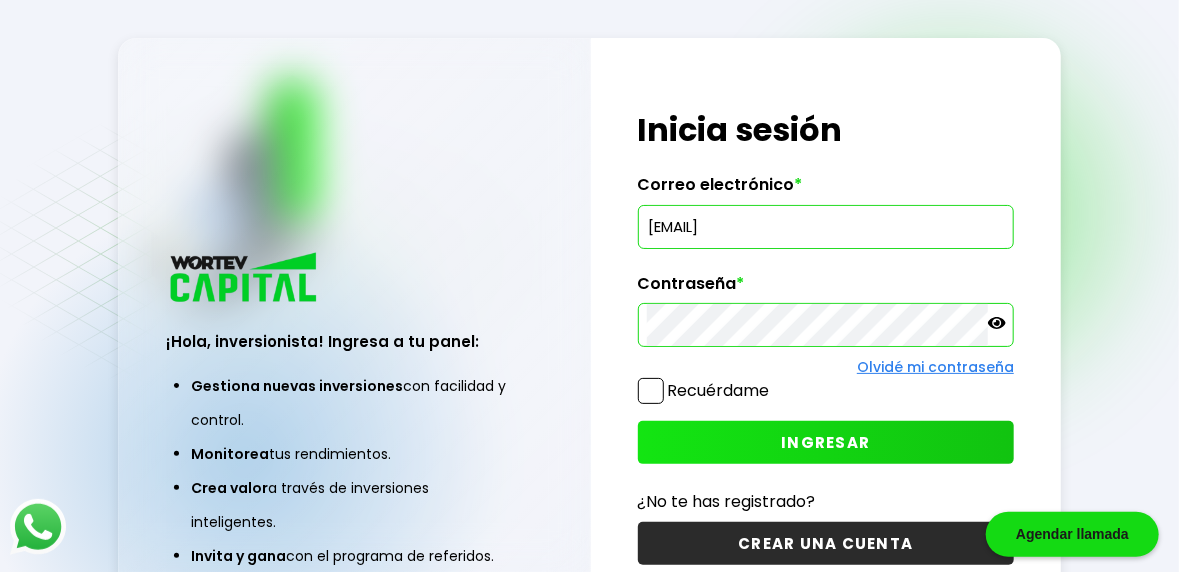 click on "INGRESAR" at bounding box center (826, 442) 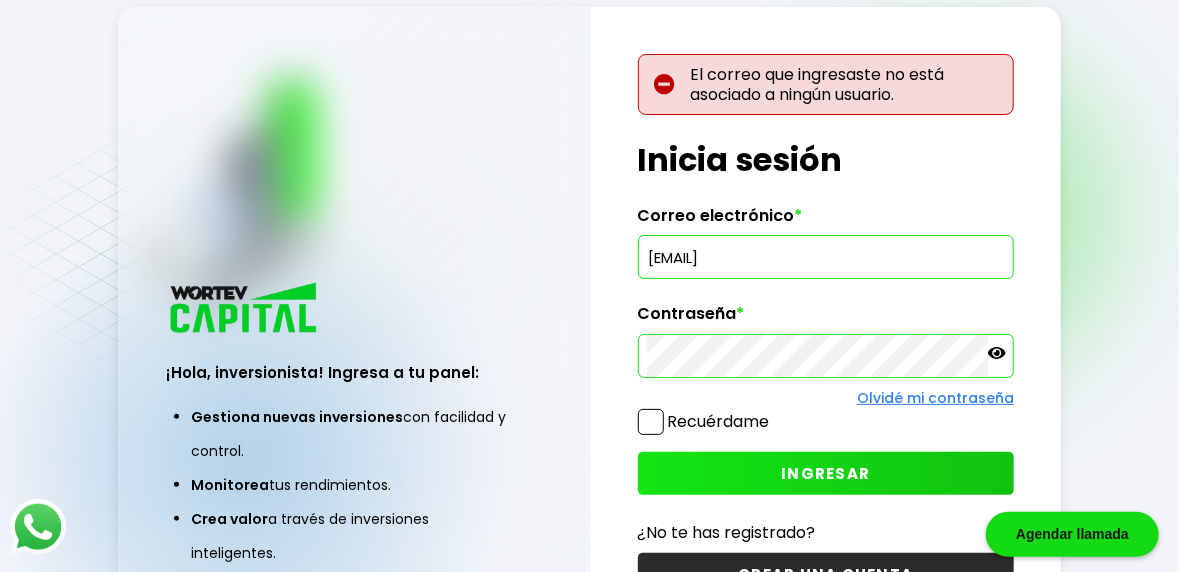 click on "[EMAIL]" at bounding box center [826, 257] 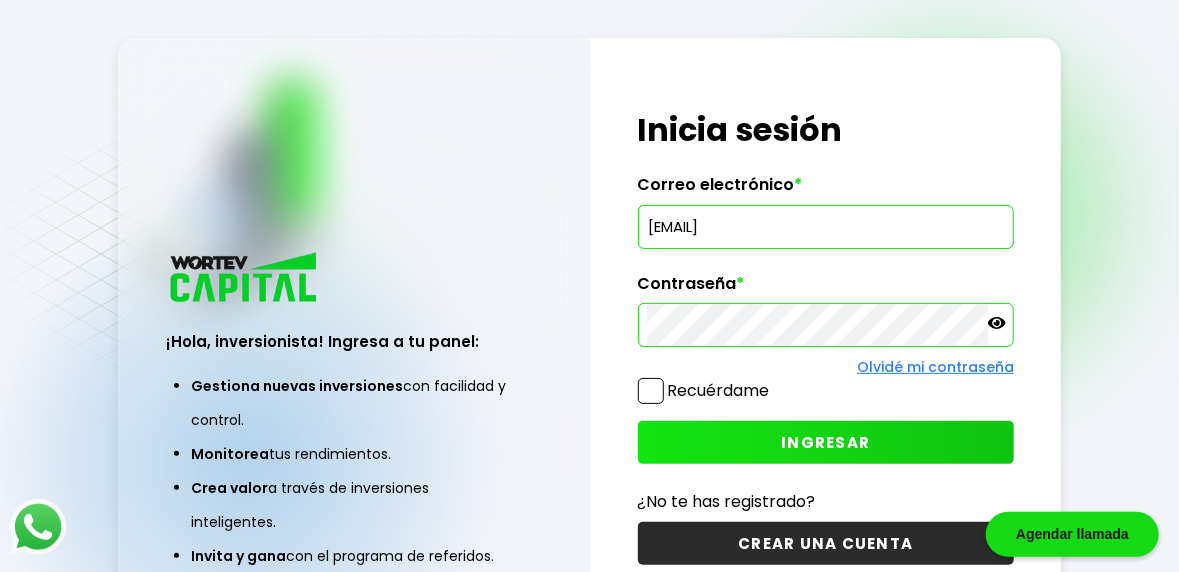 click on "INGRESAR" at bounding box center [826, 442] 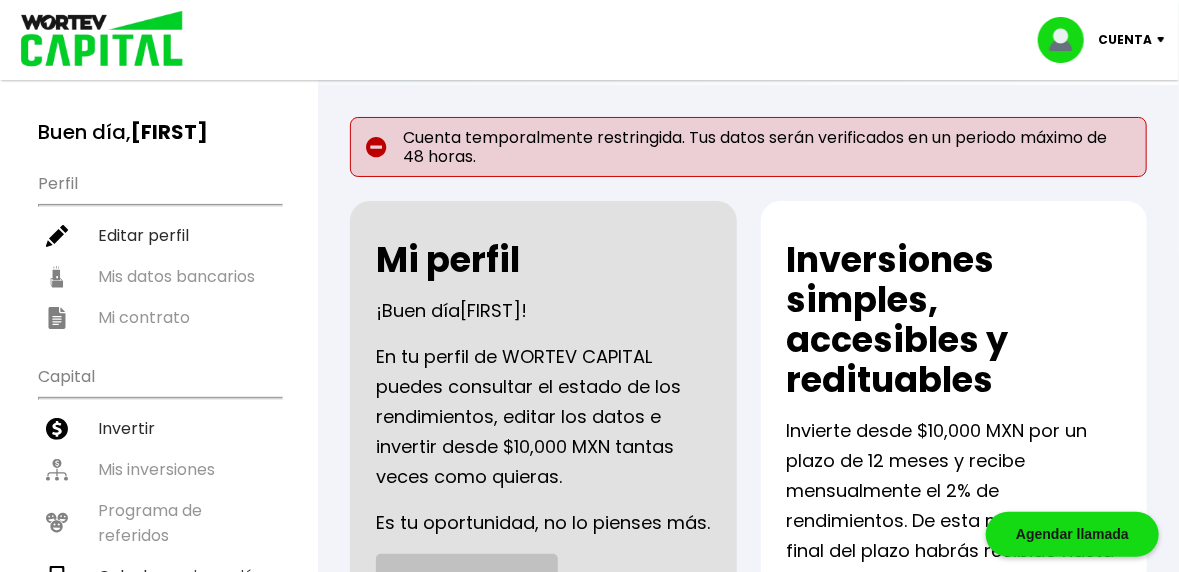 click on "Cuenta" at bounding box center (1125, 40) 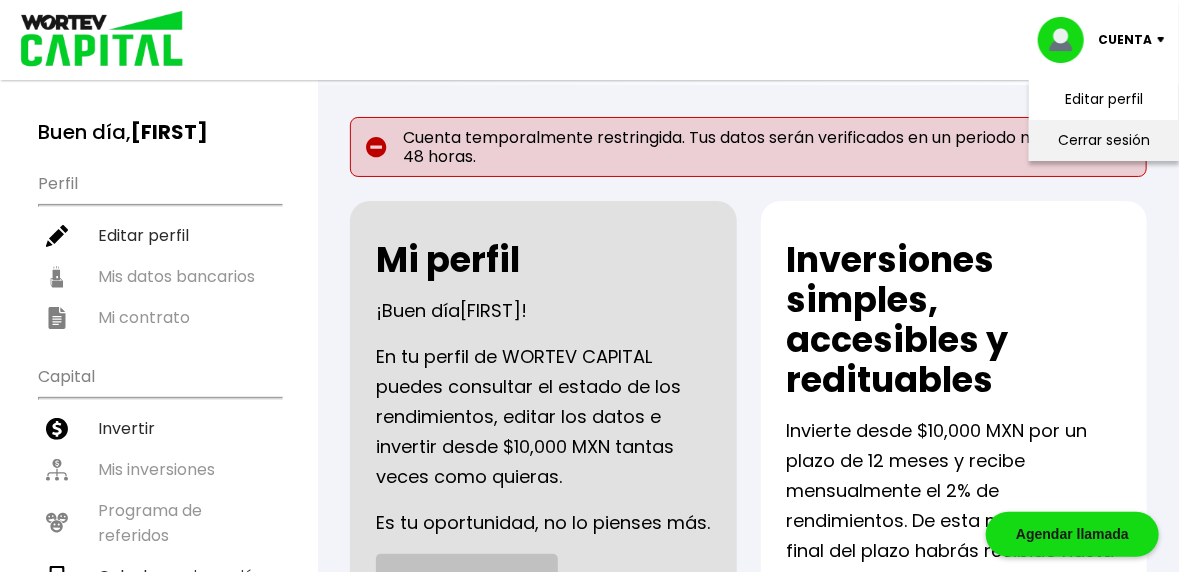 click on "Cerrar sesión" at bounding box center [1104, 140] 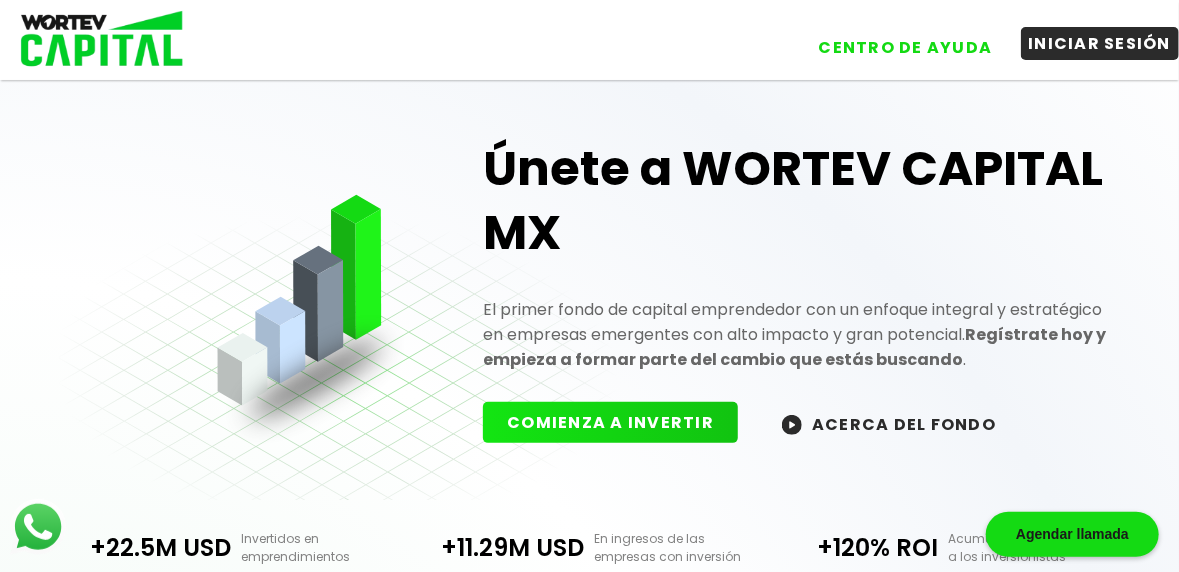 click on "INICIAR SESIÓN" at bounding box center [1100, 43] 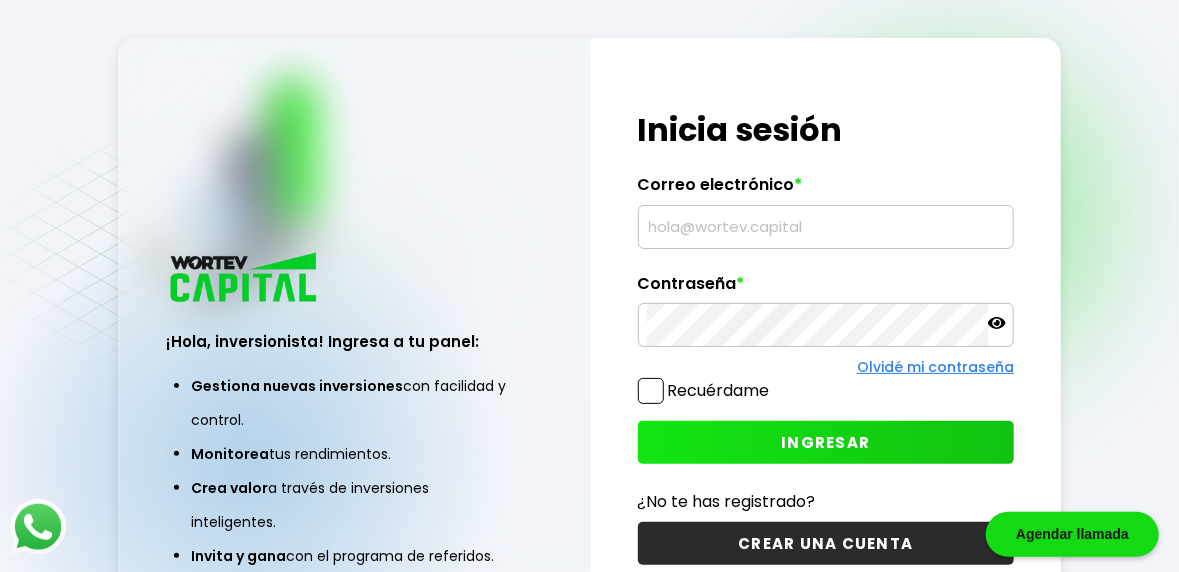 click at bounding box center (826, 227) 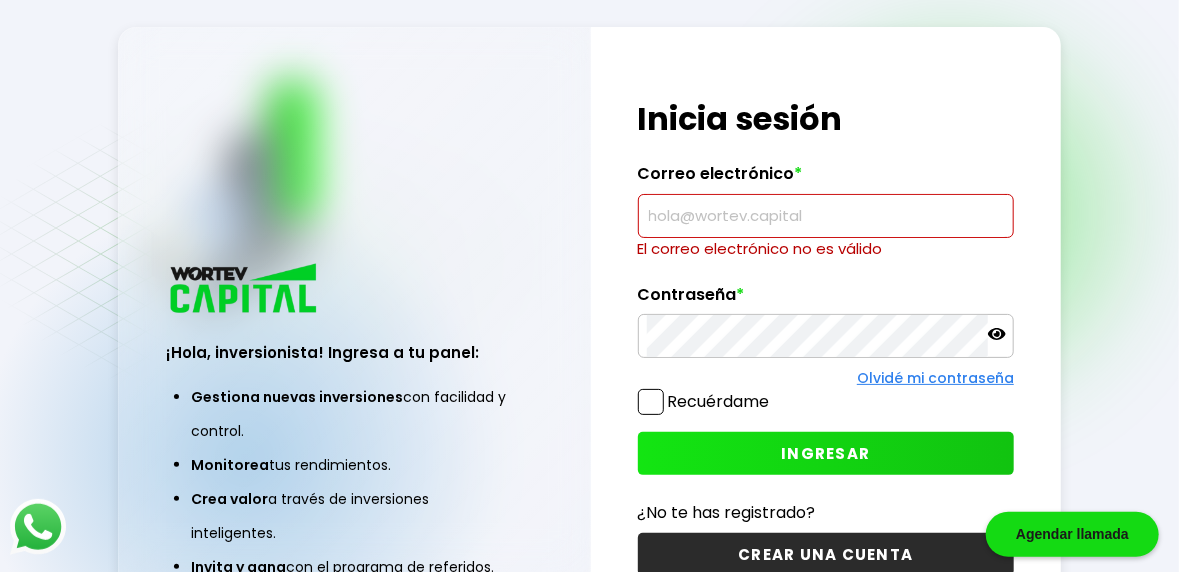 type on "[EMAIL]" 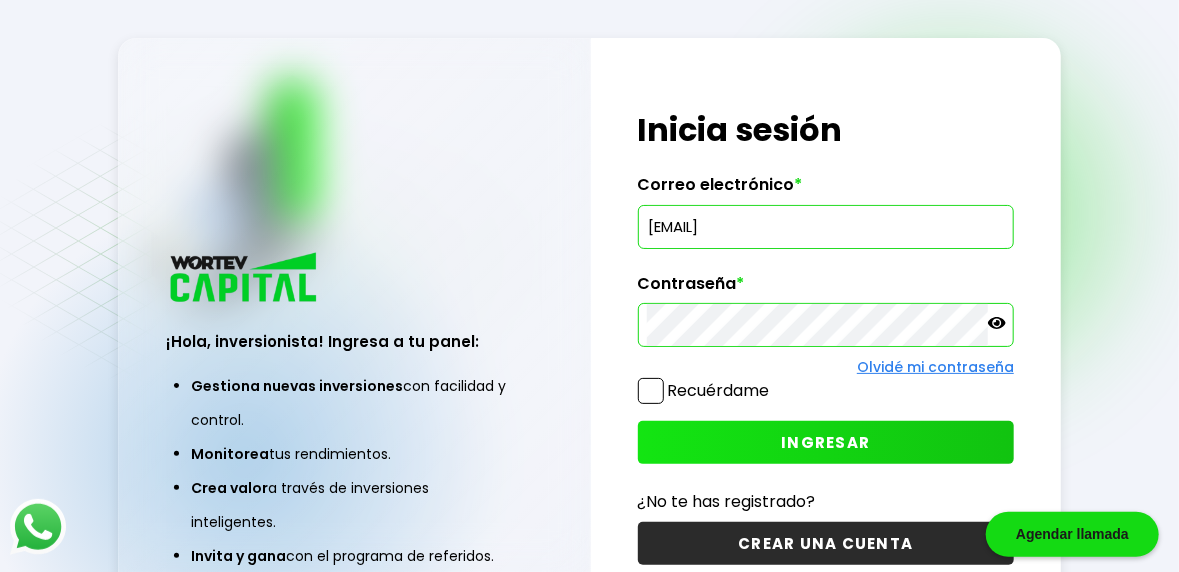 click on "INGRESAR" at bounding box center (826, 442) 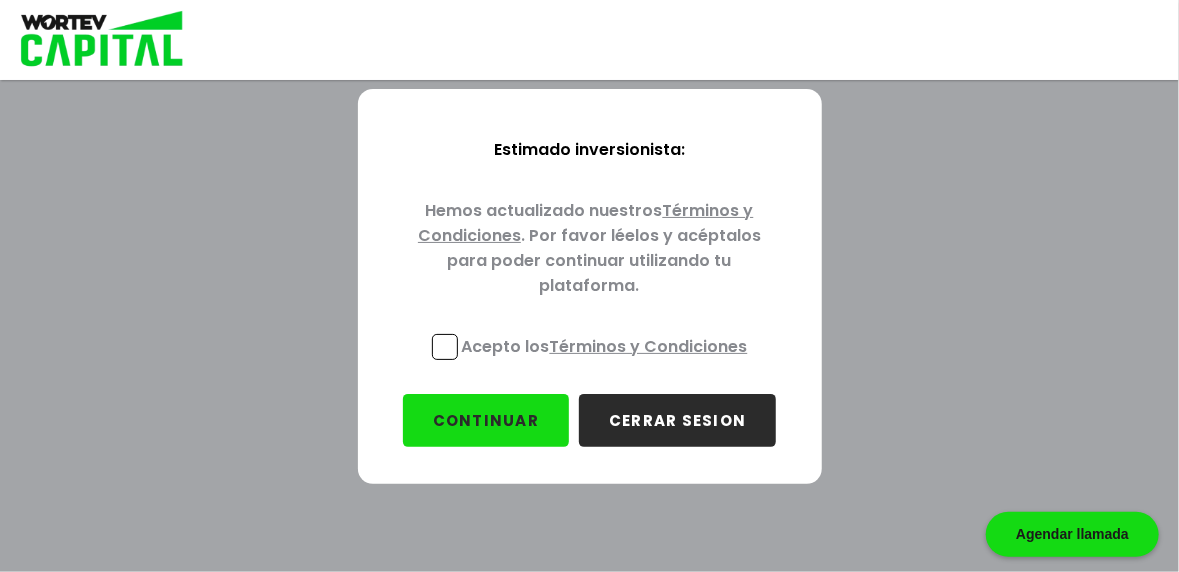 click on "CERRAR SESION" at bounding box center [677, 420] 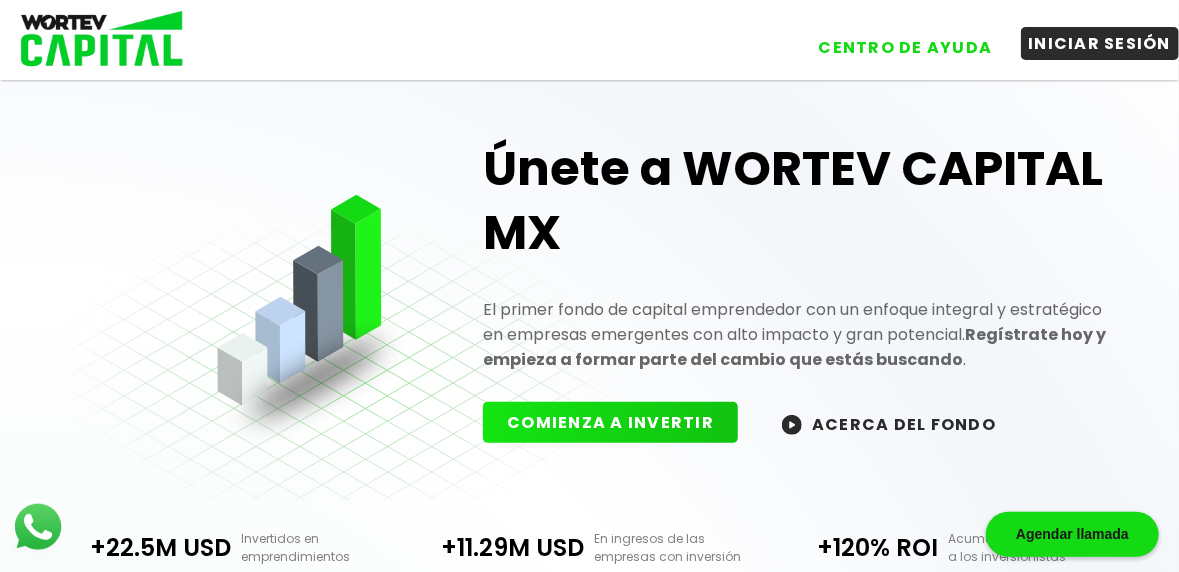 click on "INICIAR SESIÓN" at bounding box center [1100, 43] 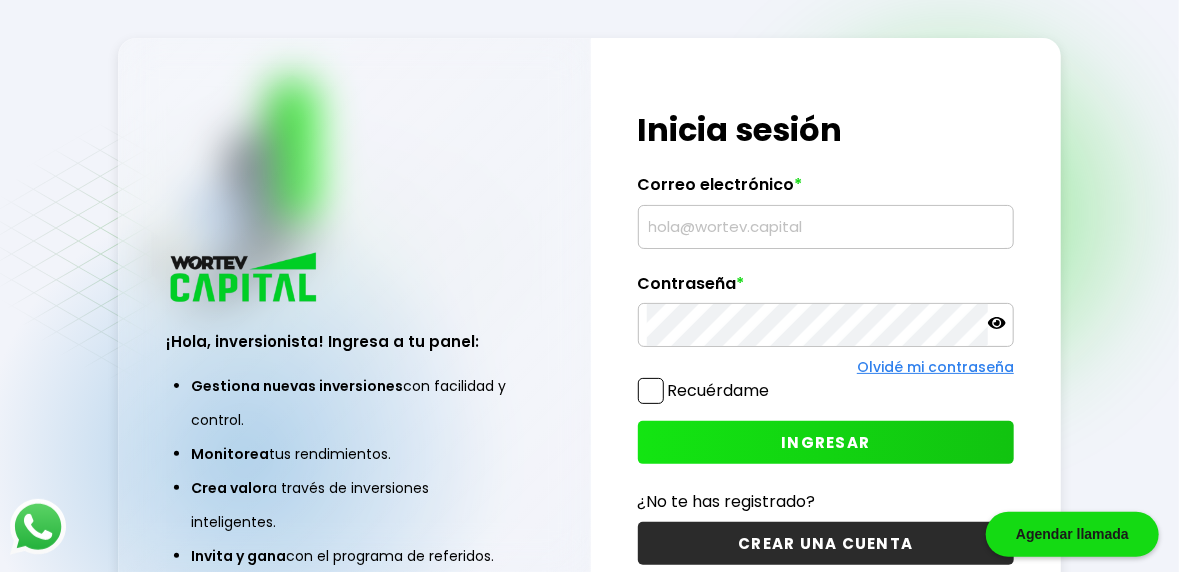click at bounding box center [826, 227] 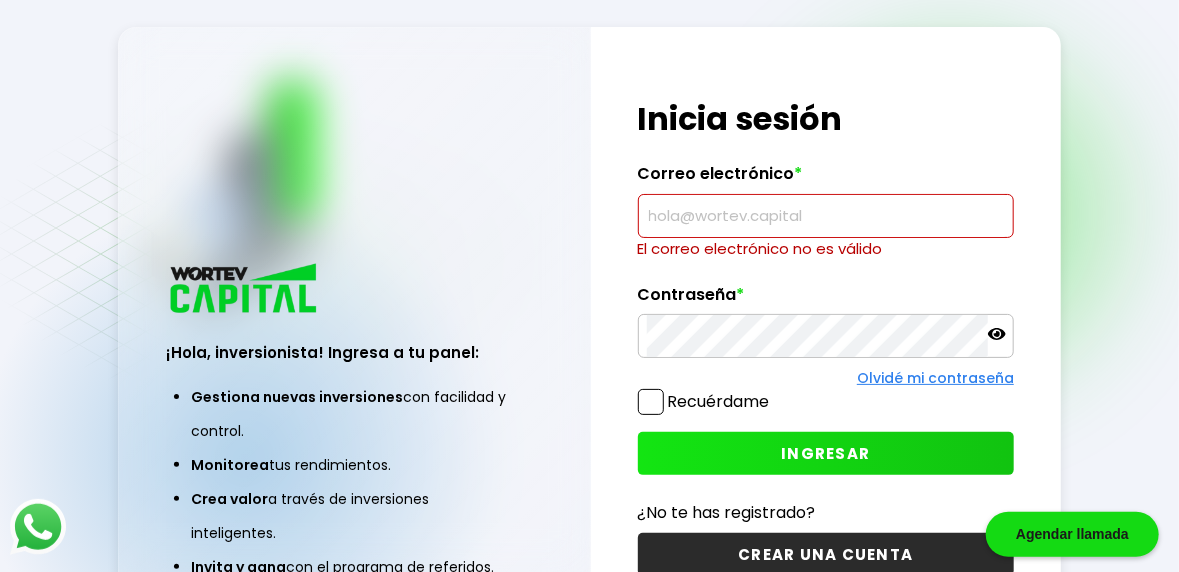 type on "[EMAIL]" 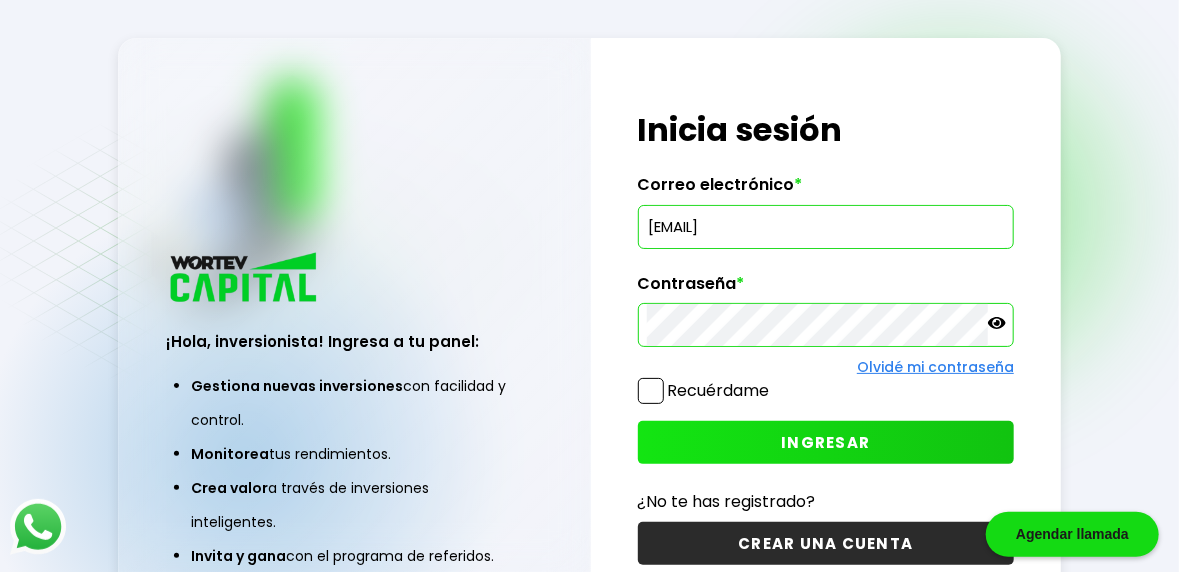 click on "INGRESAR" at bounding box center (826, 442) 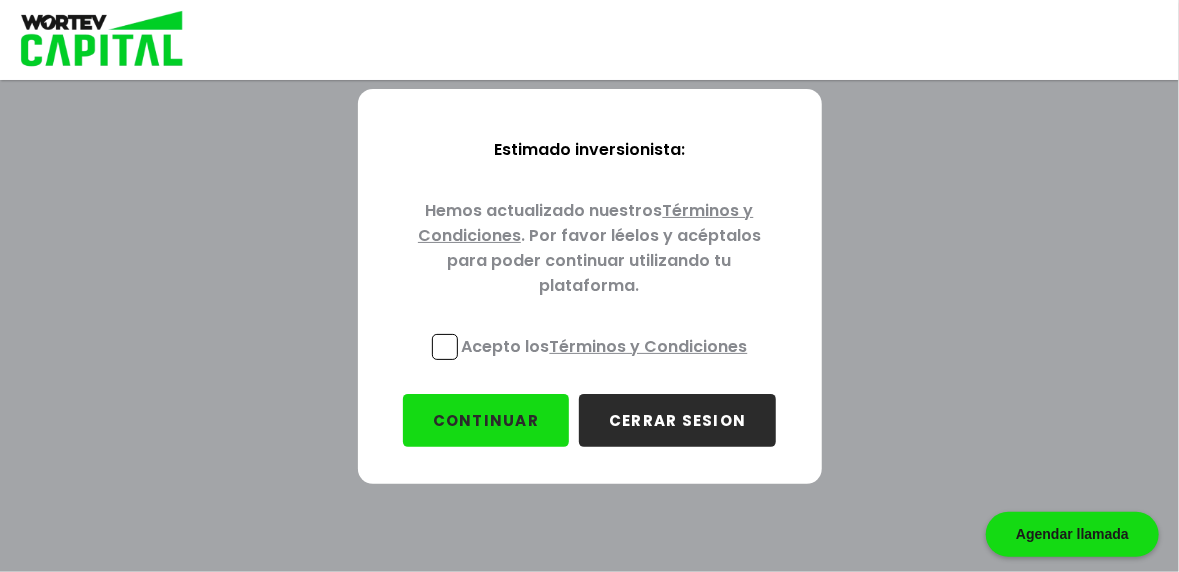 click on "CERRAR SESION" at bounding box center (677, 420) 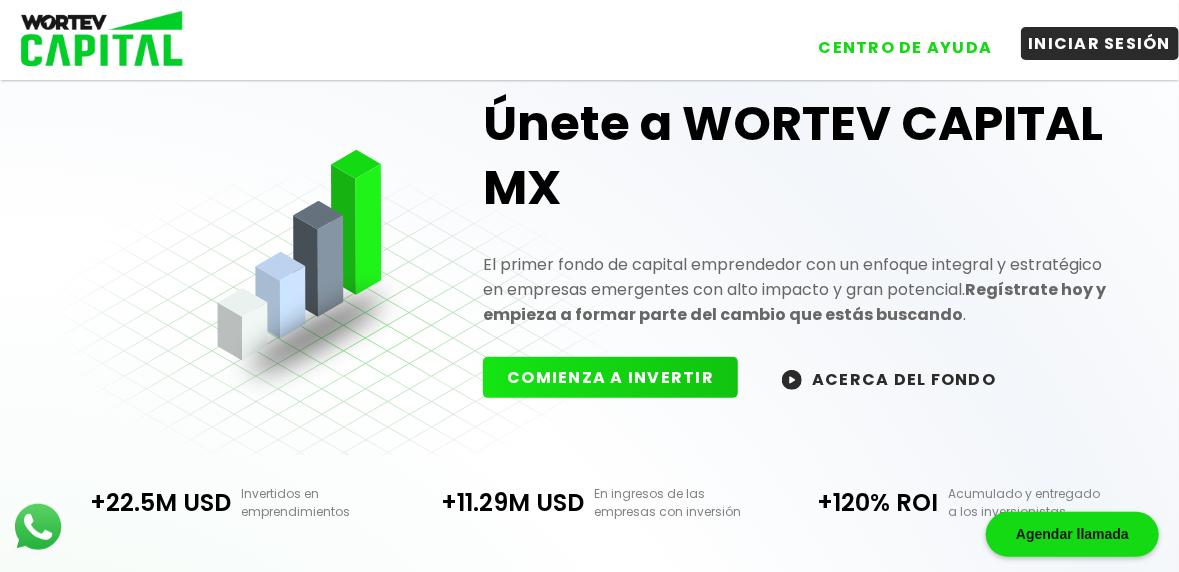 scroll, scrollTop: 48, scrollLeft: 0, axis: vertical 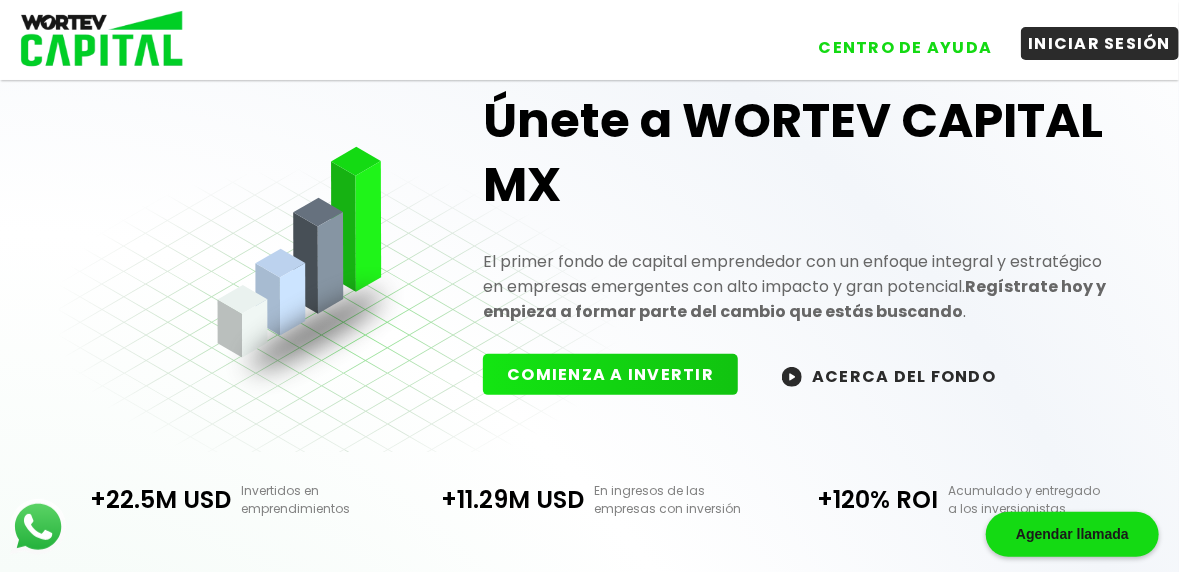 click on "INICIAR SESIÓN" at bounding box center [1100, 43] 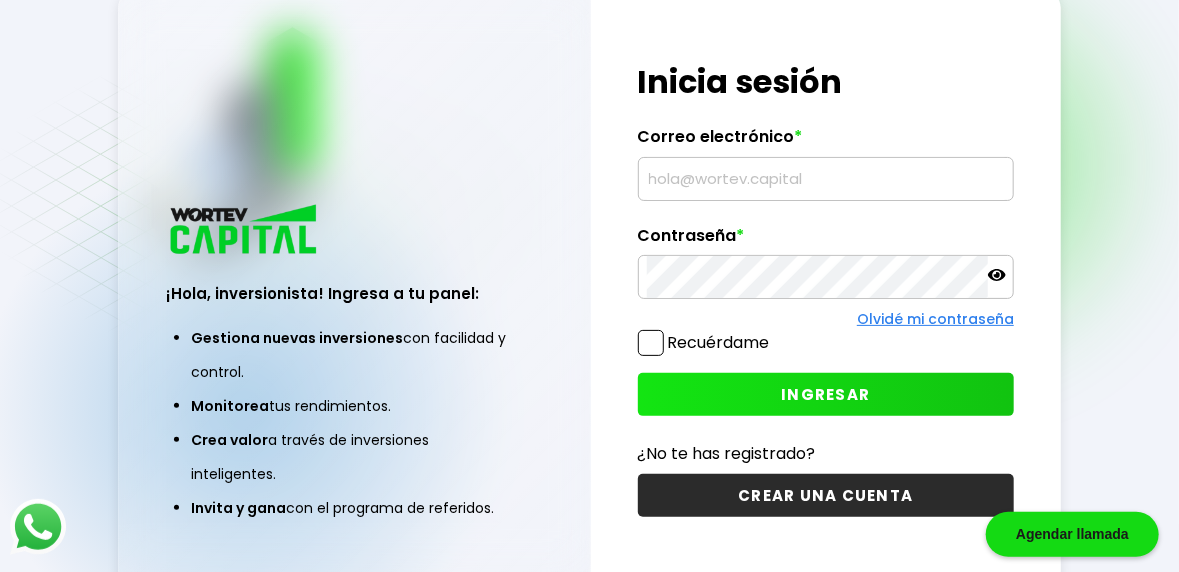 click at bounding box center (826, 179) 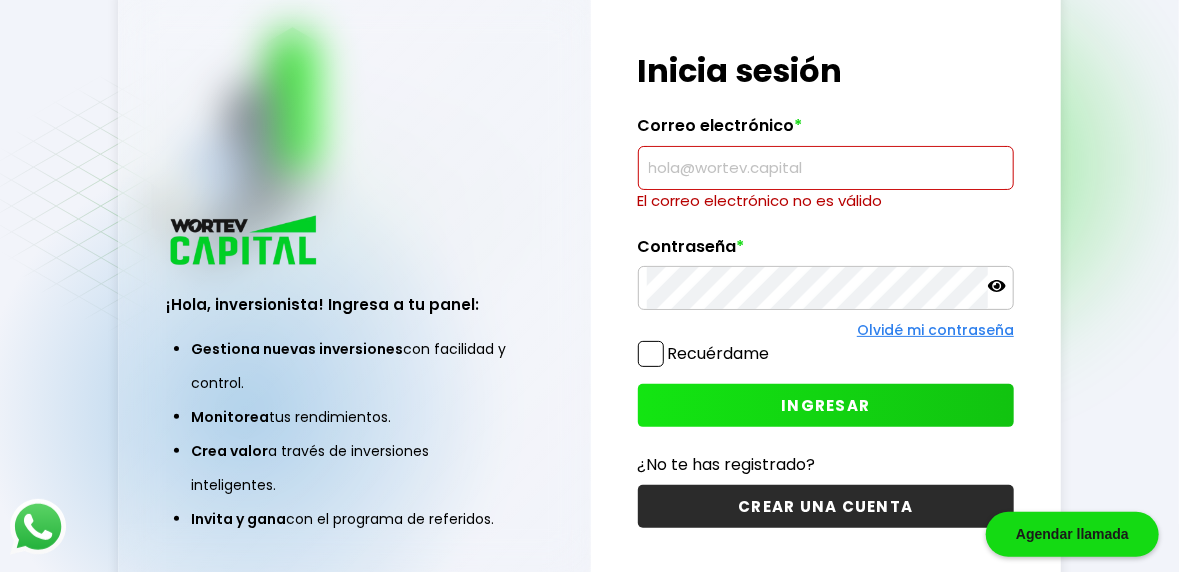 type on "[EMAIL]" 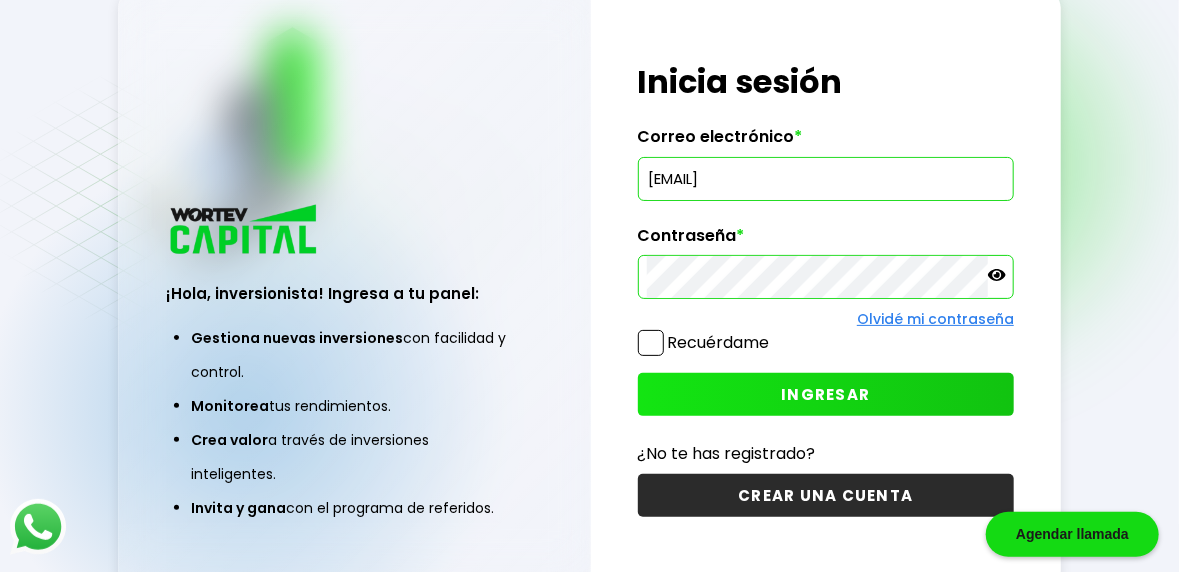 click on "INGRESAR" at bounding box center (826, 394) 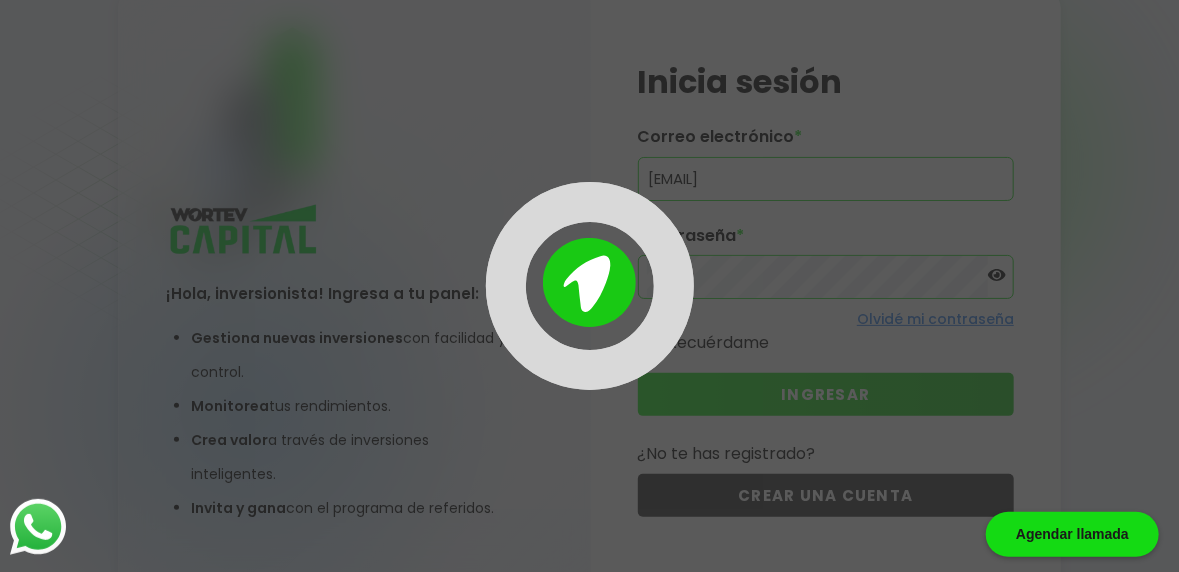 scroll, scrollTop: 0, scrollLeft: 0, axis: both 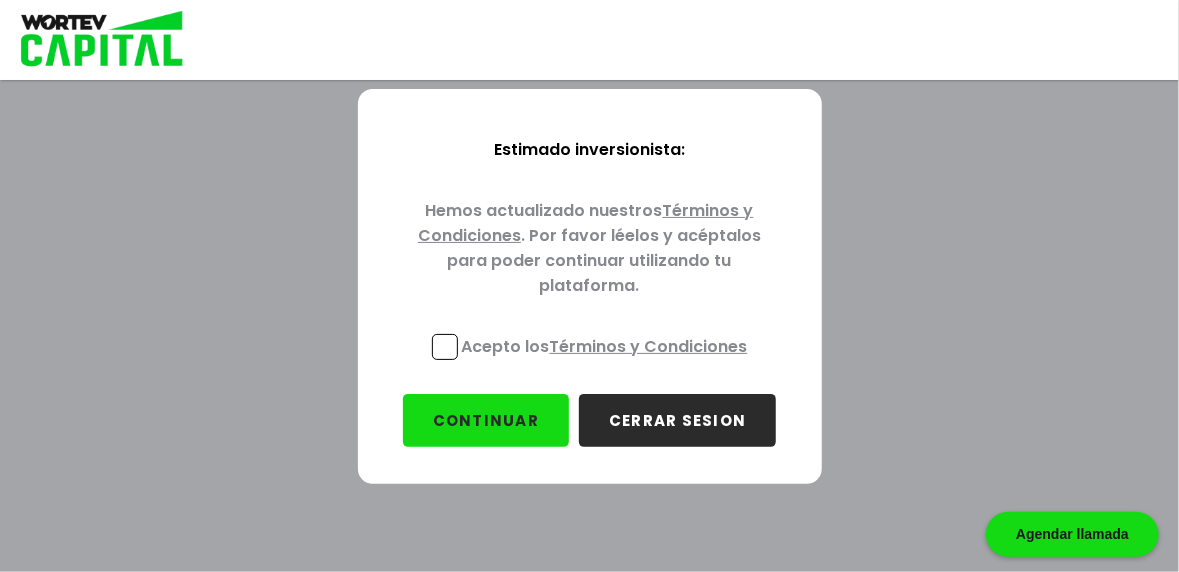 click on "CERRAR SESION" at bounding box center (677, 420) 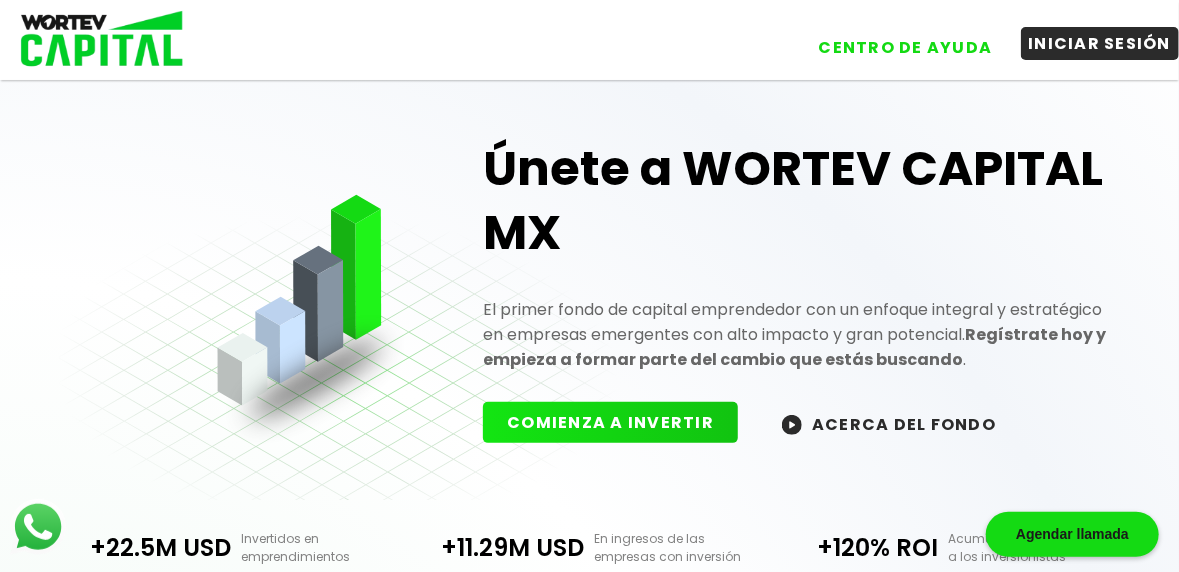 click on "INICIAR SESIÓN" at bounding box center (1100, 43) 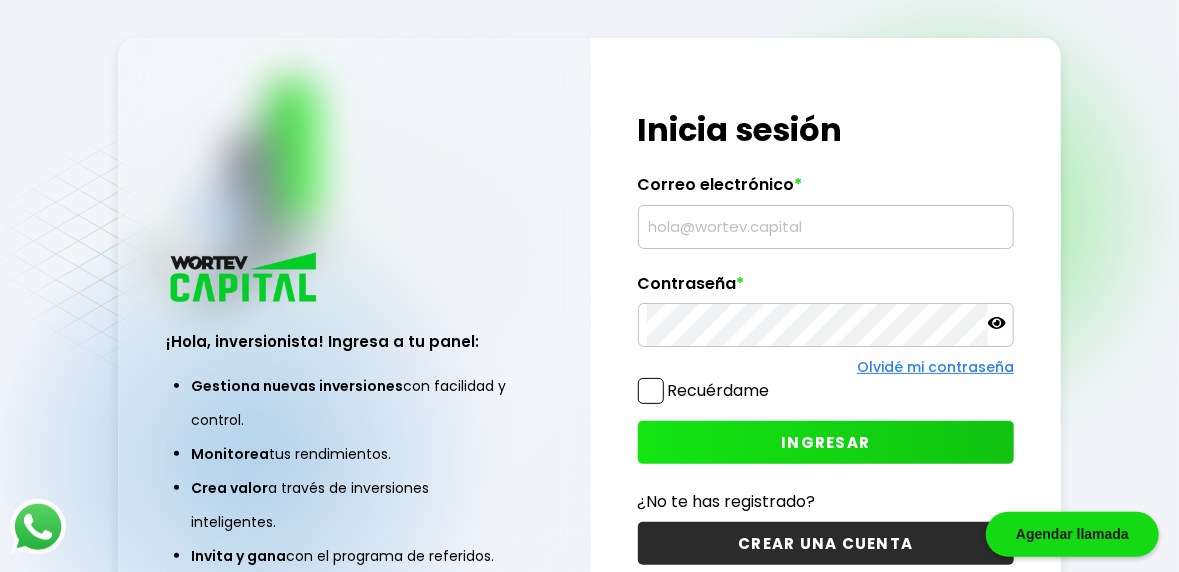 click at bounding box center (826, 227) 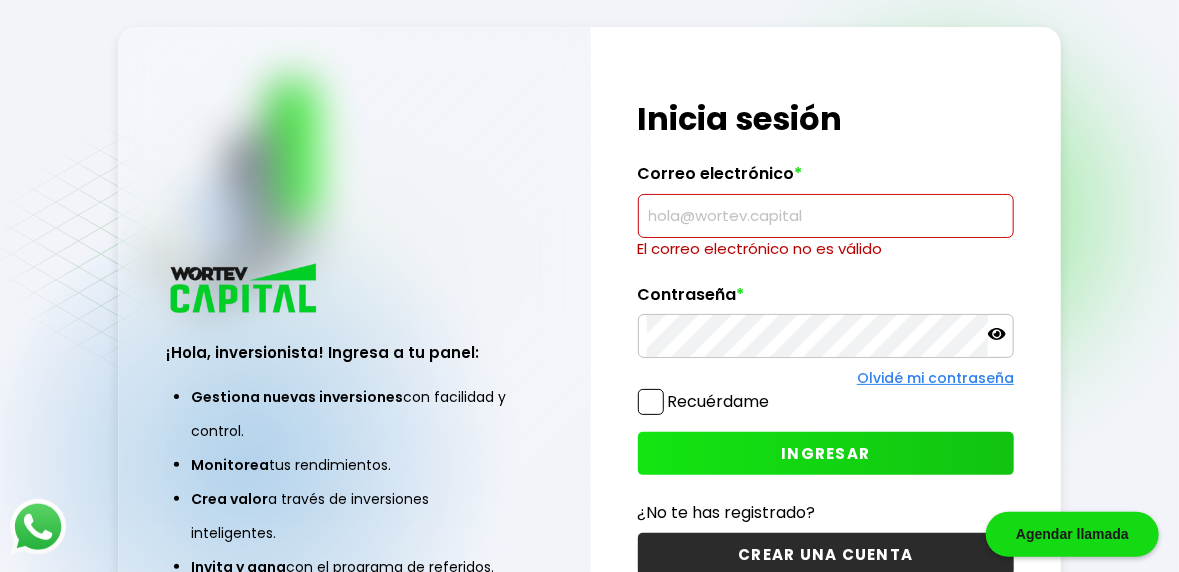 type on "[EMAIL]" 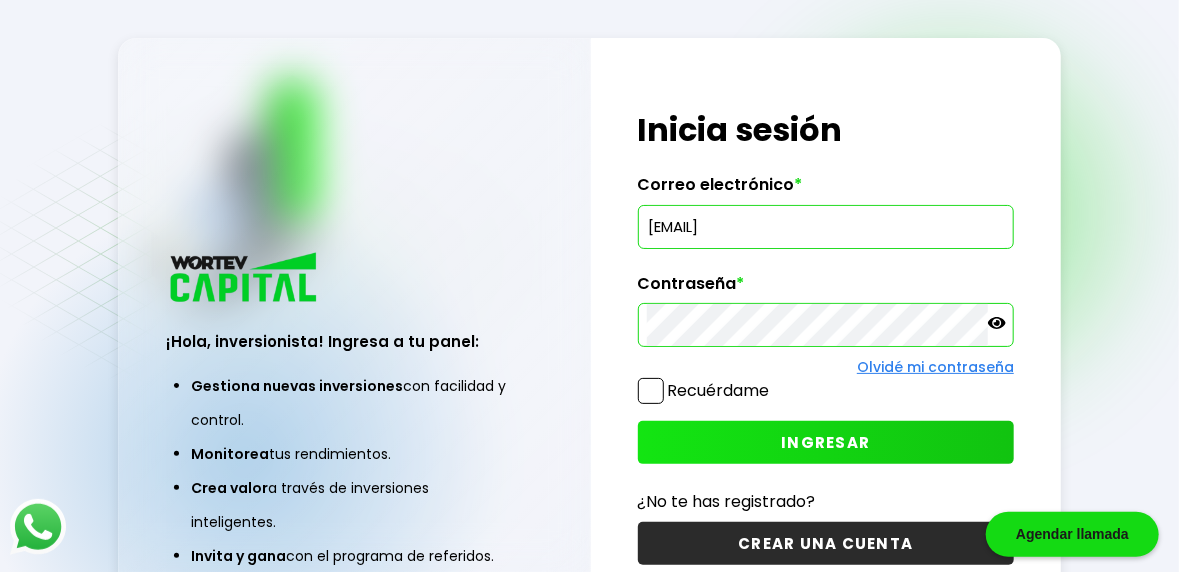 click on "INGRESAR" at bounding box center [826, 442] 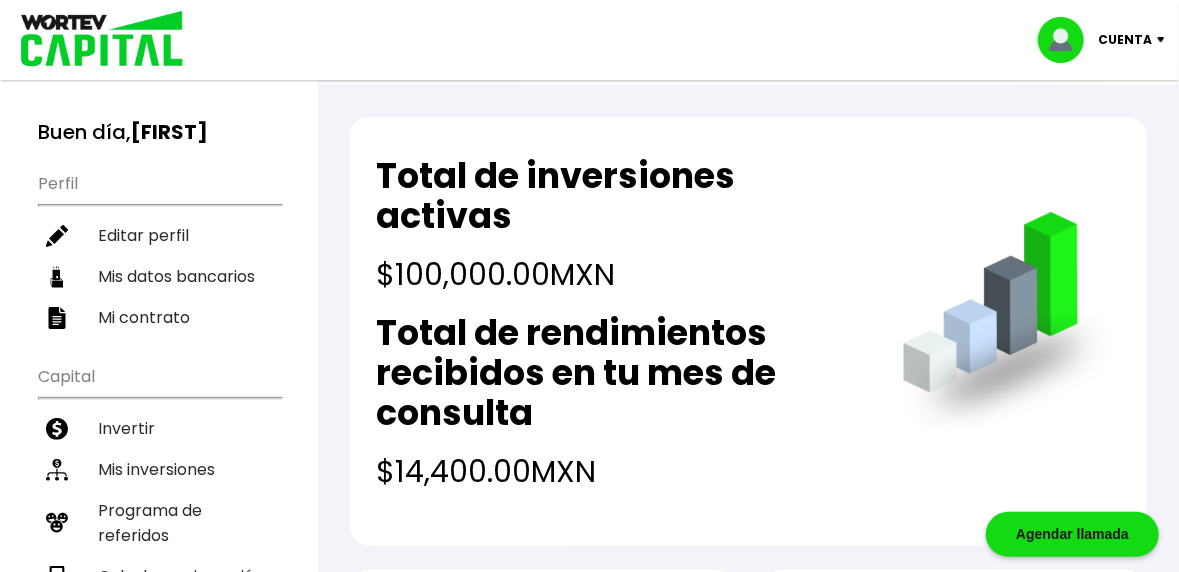 click on "Cuenta" at bounding box center [1108, 40] 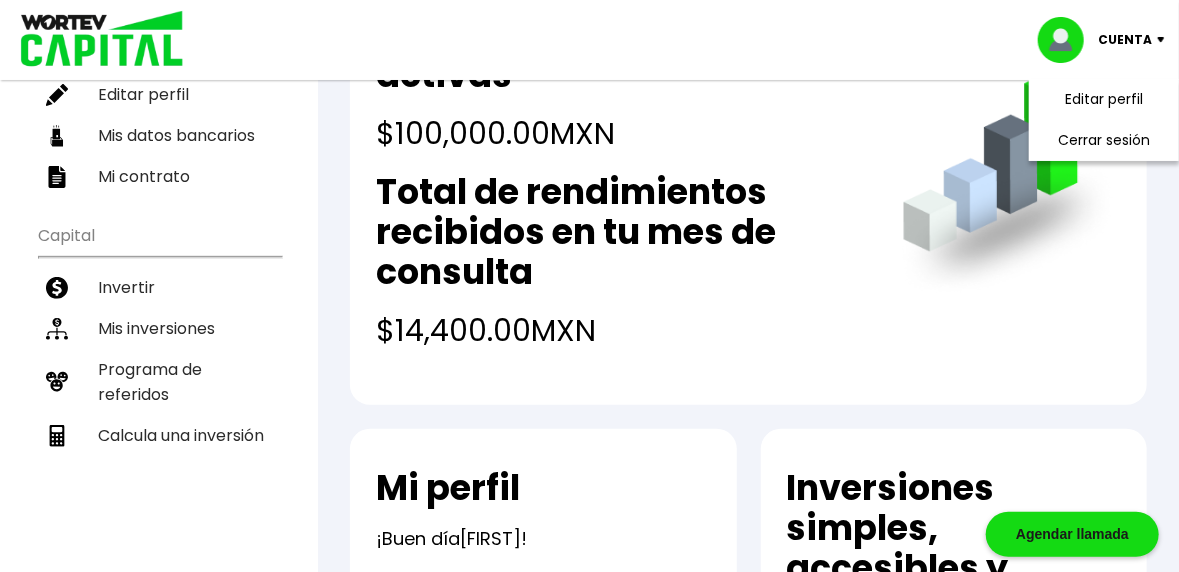 scroll, scrollTop: 142, scrollLeft: 0, axis: vertical 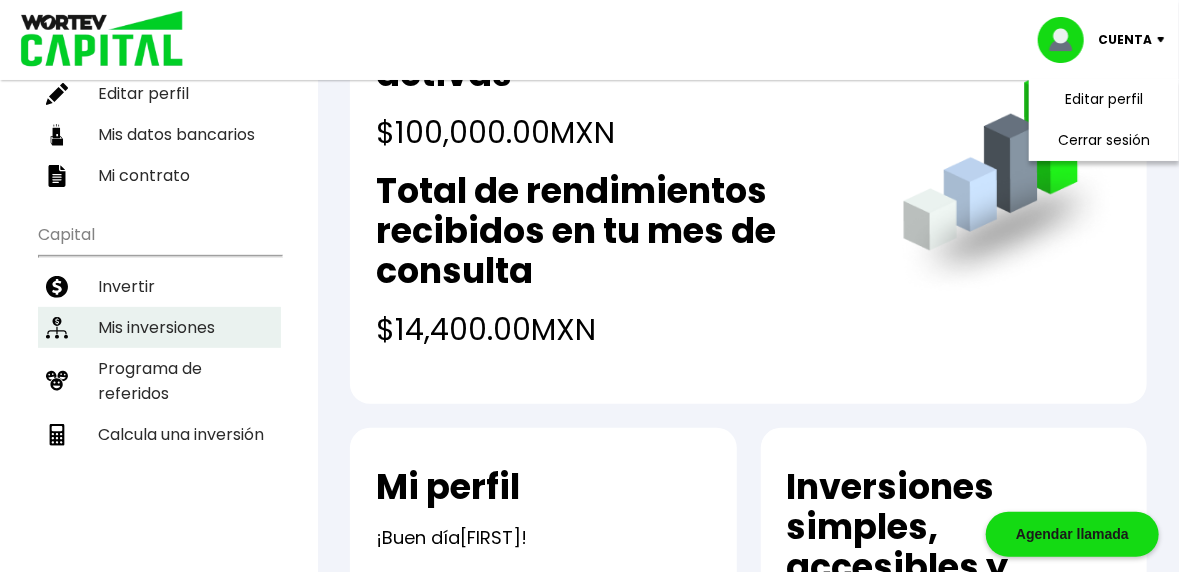 click on "Mis inversiones" at bounding box center (159, 327) 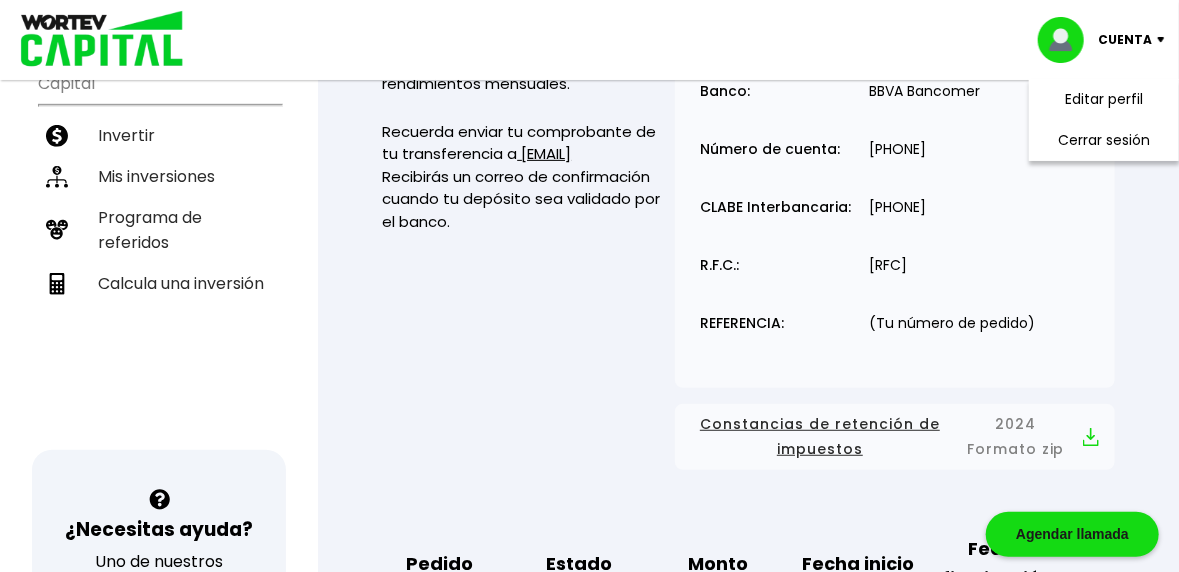 scroll, scrollTop: 0, scrollLeft: 0, axis: both 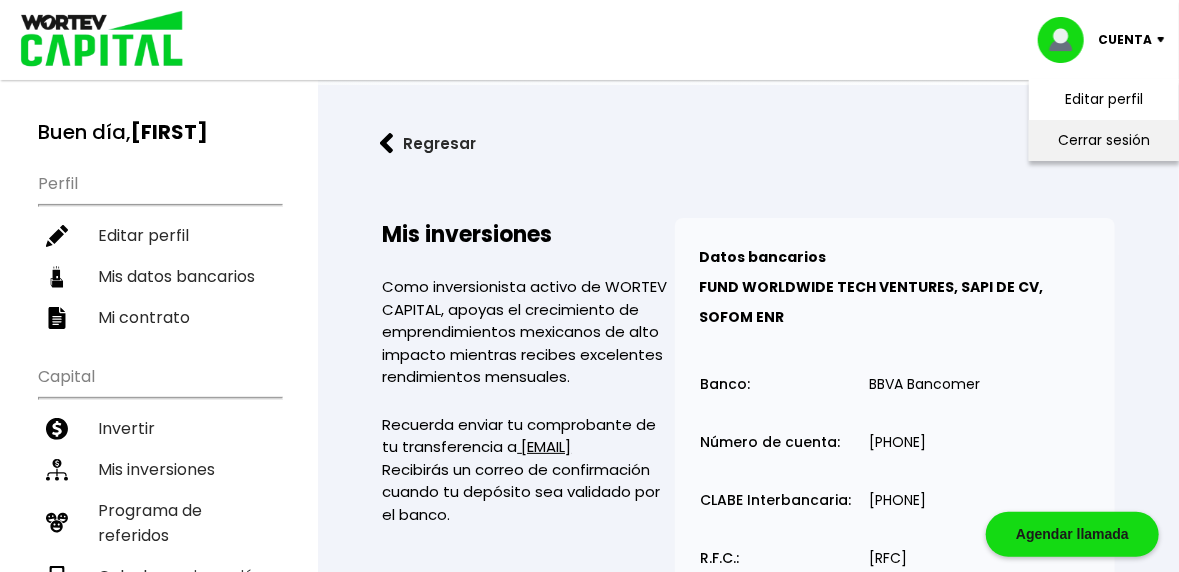 click on "Cerrar sesión" at bounding box center (1104, 140) 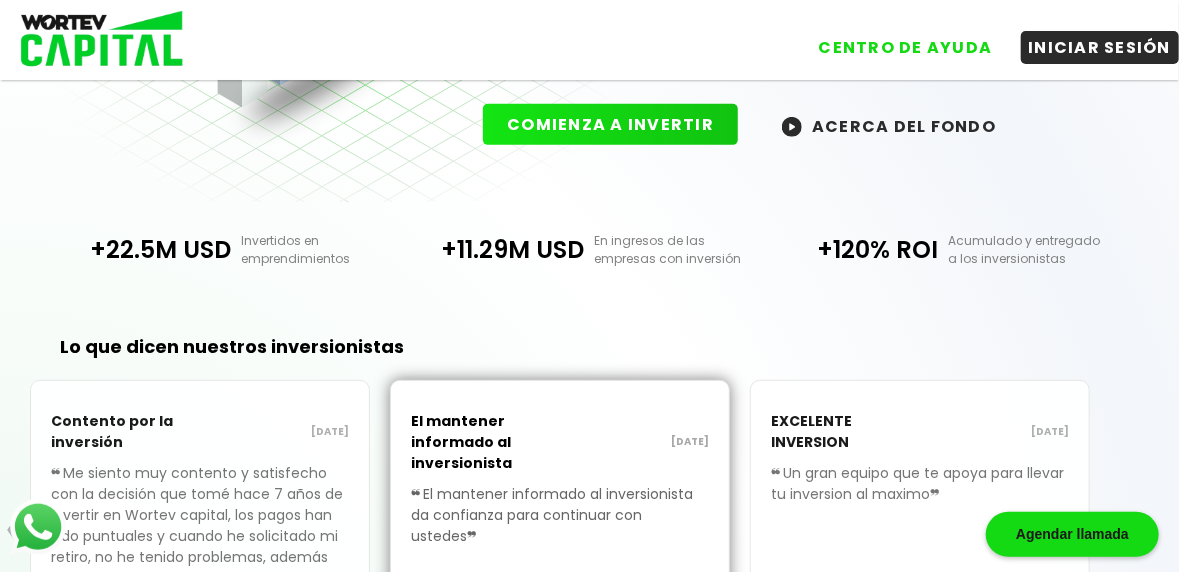 scroll, scrollTop: 537, scrollLeft: 0, axis: vertical 